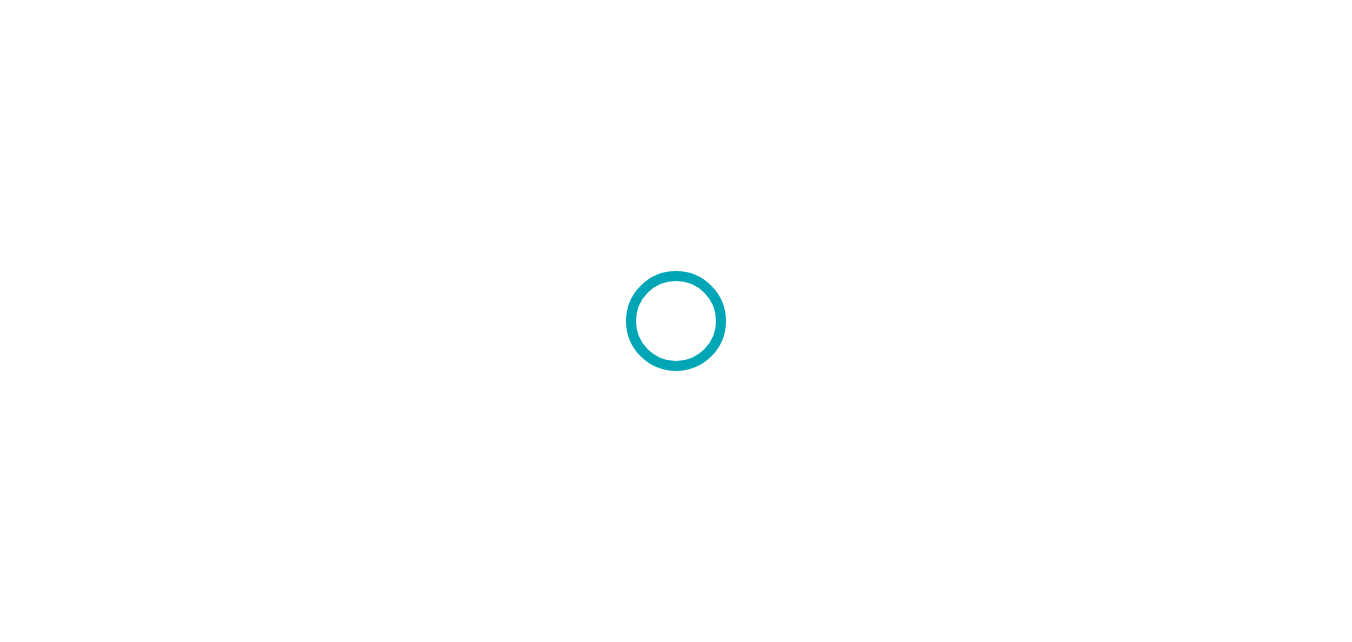 scroll, scrollTop: 0, scrollLeft: 0, axis: both 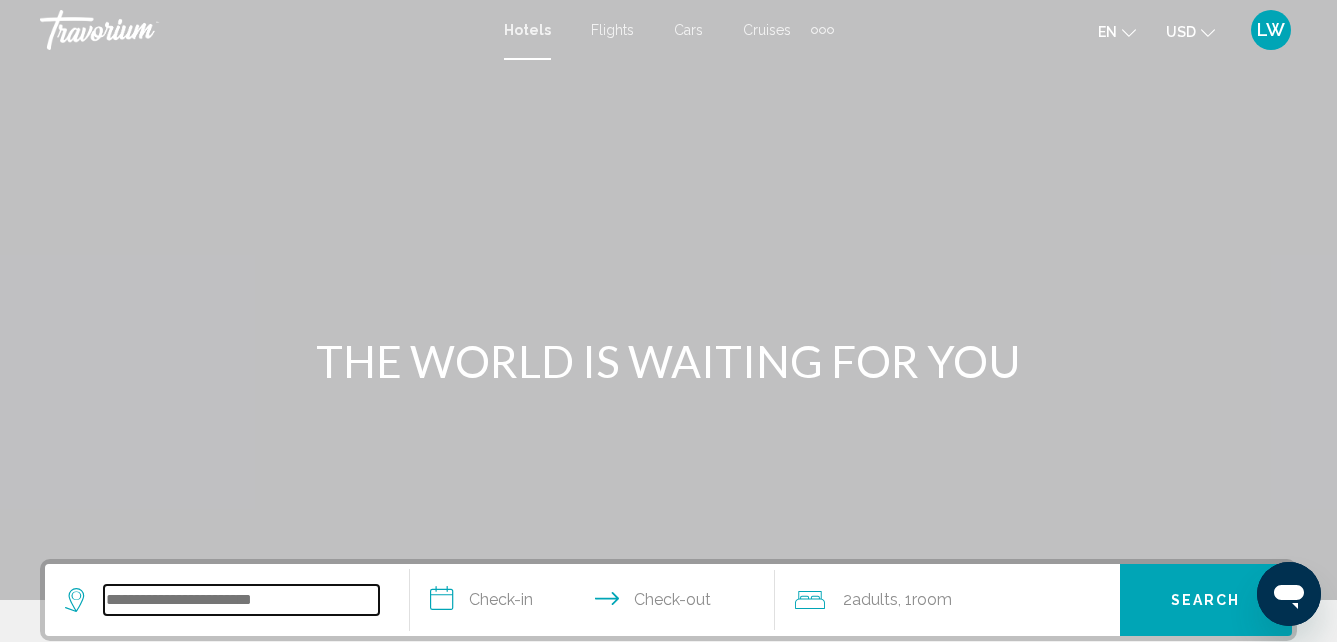 click at bounding box center [241, 600] 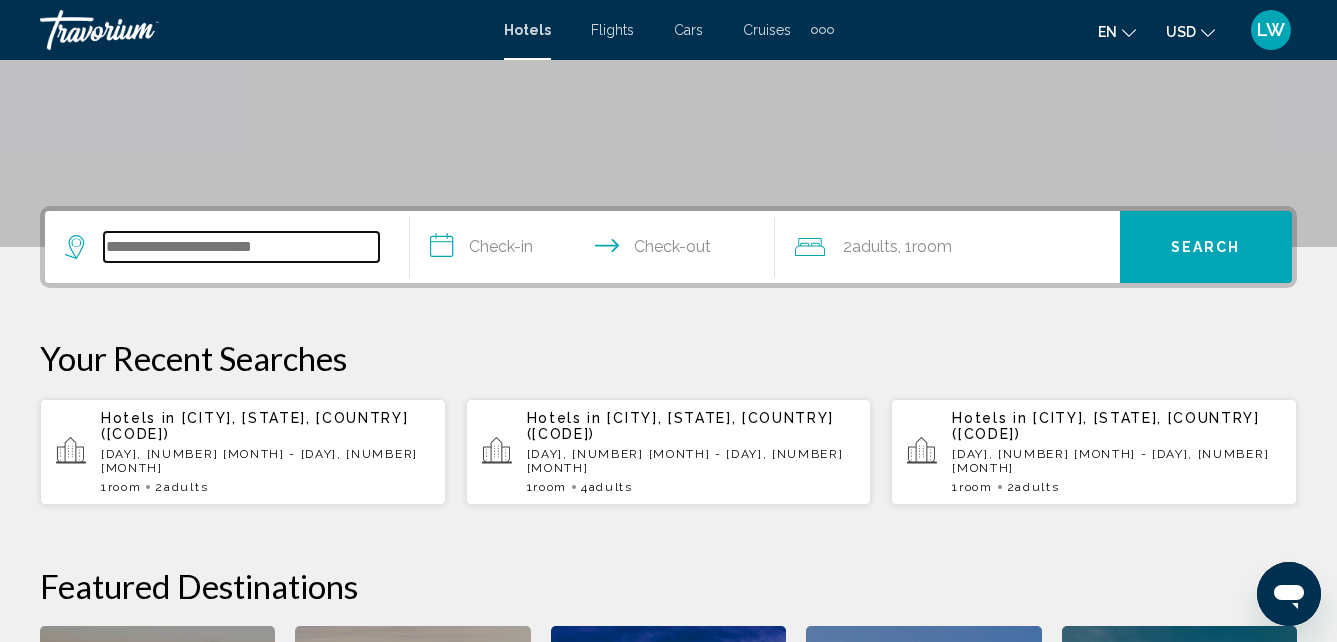 scroll, scrollTop: 494, scrollLeft: 0, axis: vertical 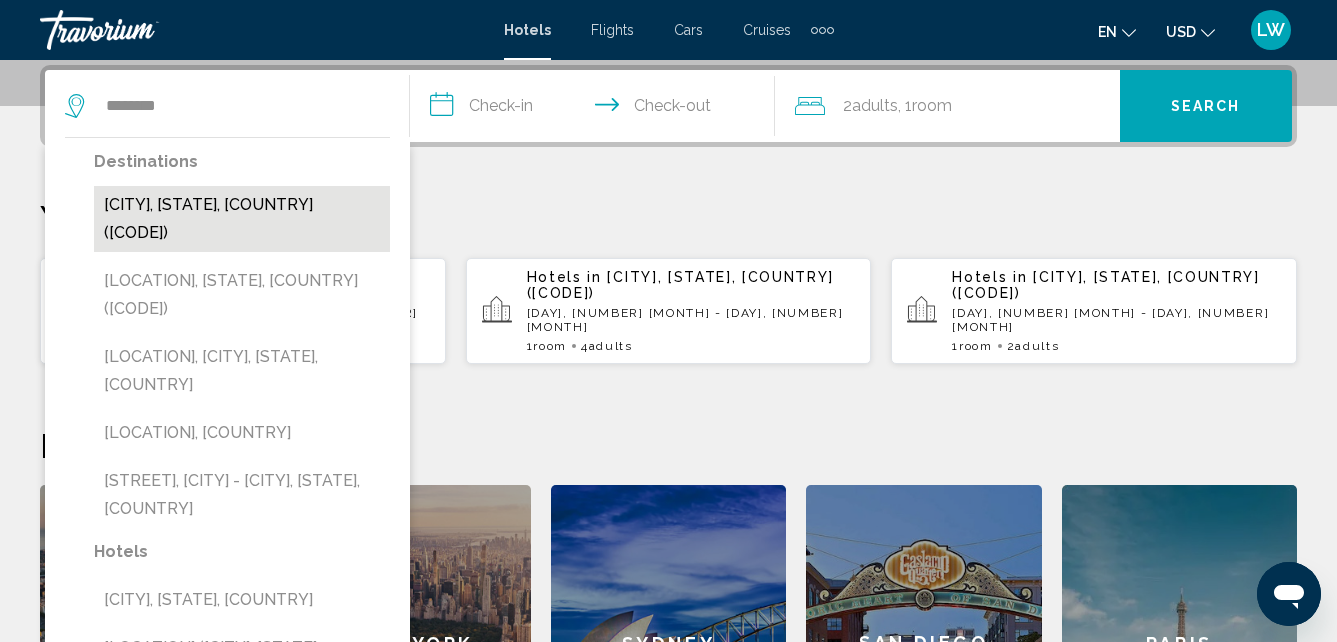 click on "[CITY], [STATE], [COUNTRY] ([CODE])" at bounding box center [242, 219] 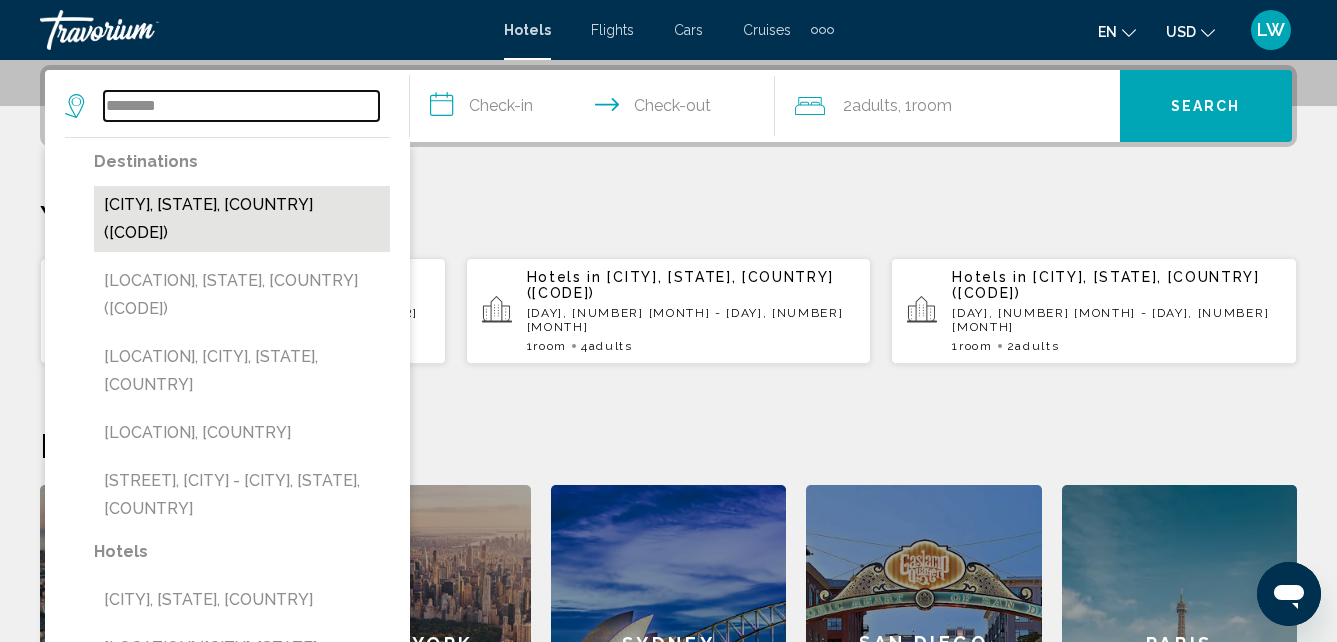 type on "**********" 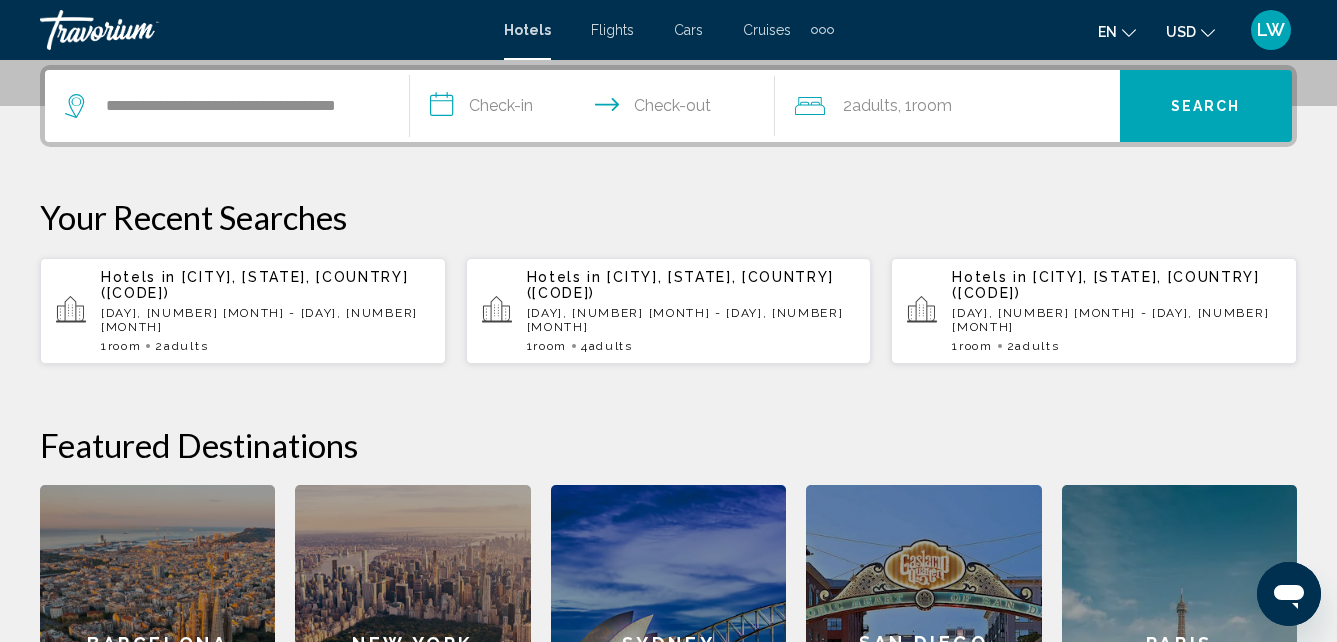 click on "**********" at bounding box center (596, 109) 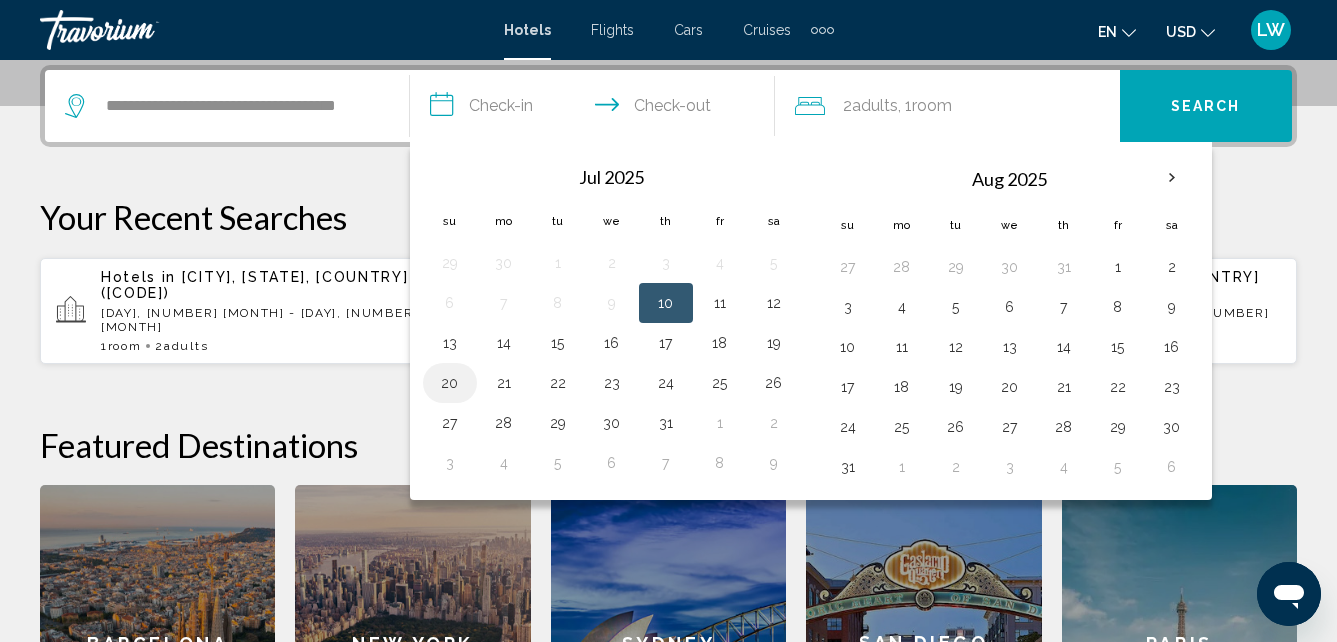 click on "20" at bounding box center (450, 383) 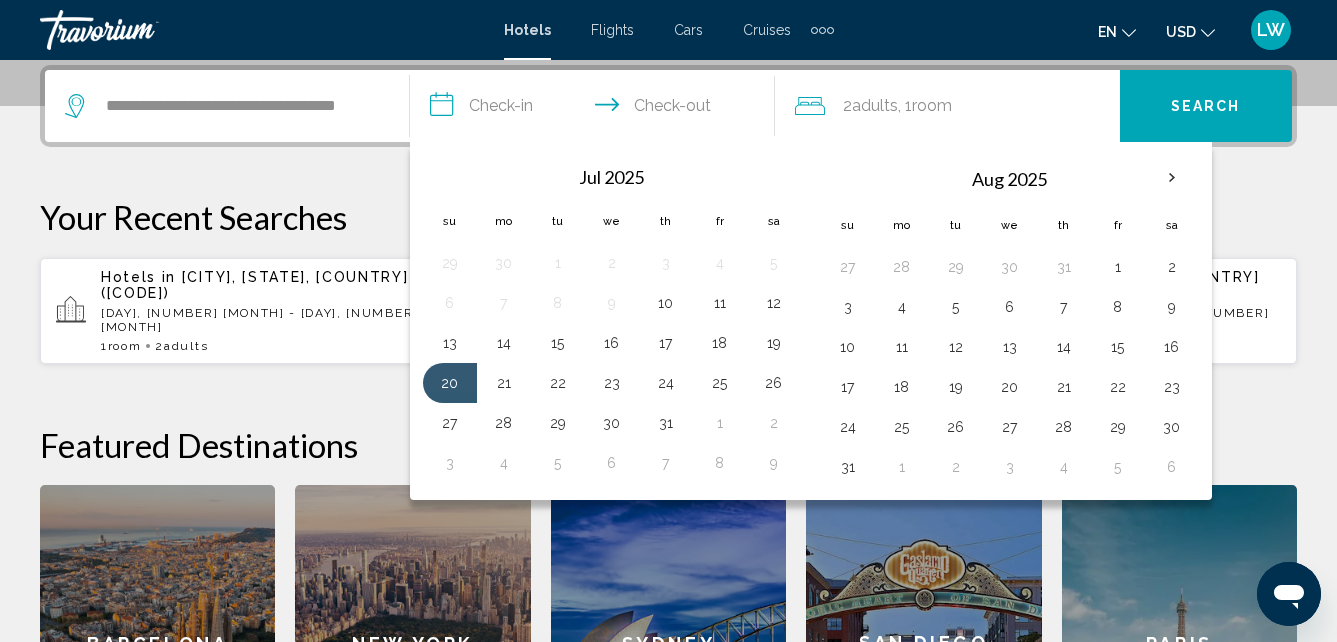 click on "**********" at bounding box center [596, 109] 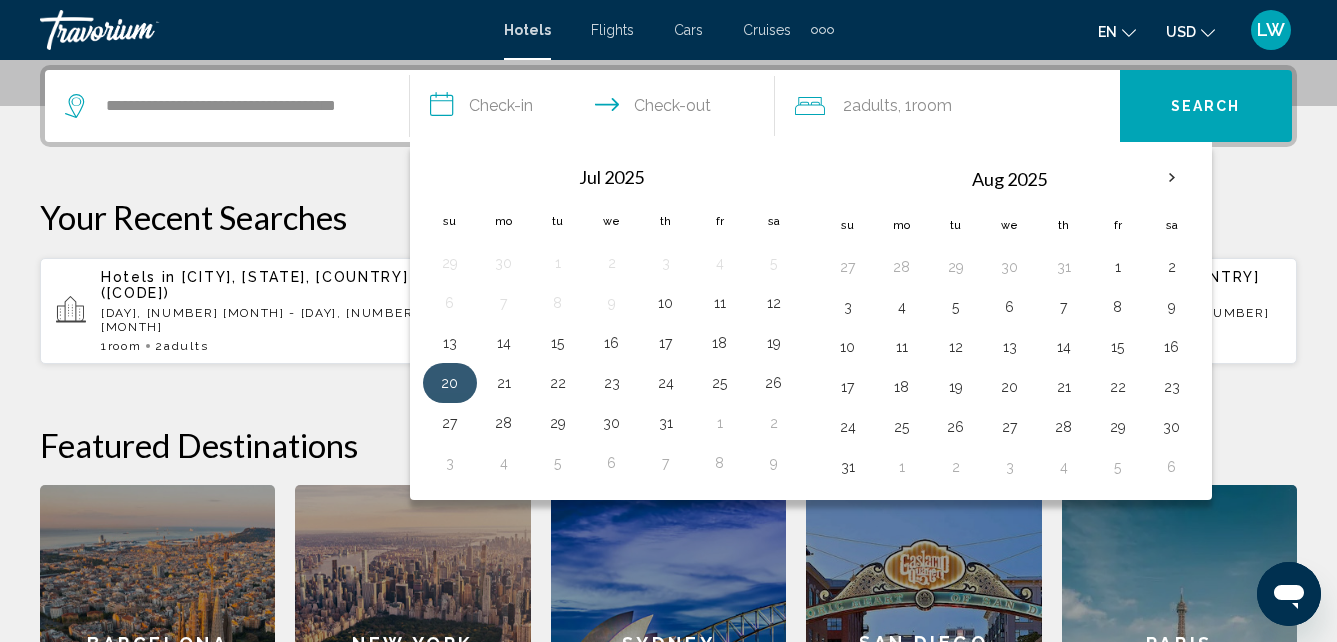 click on "20" at bounding box center (450, 383) 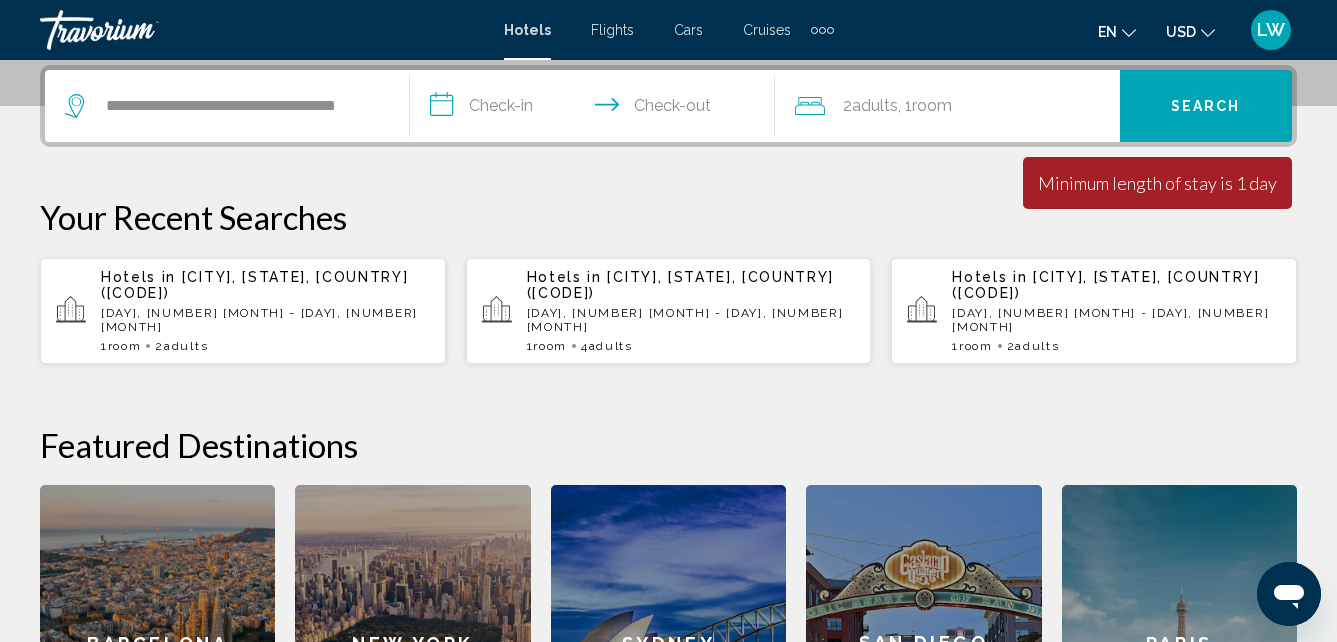 click on "**********" at bounding box center [596, 109] 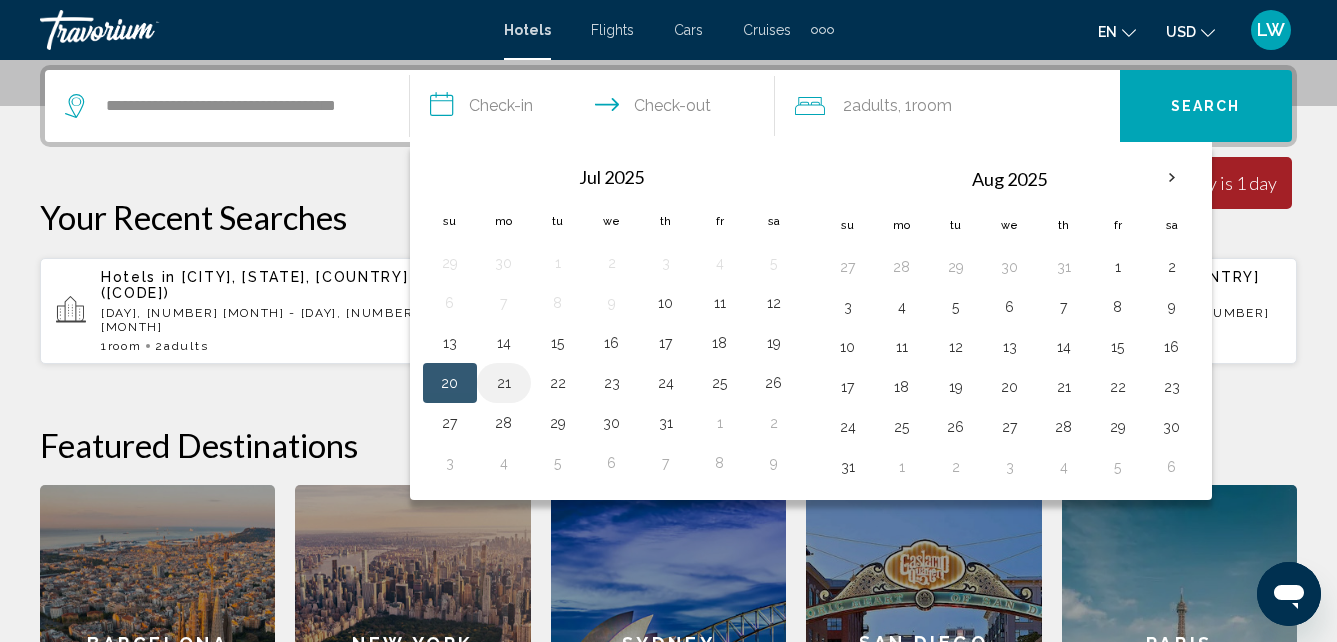 click on "21" at bounding box center [504, 383] 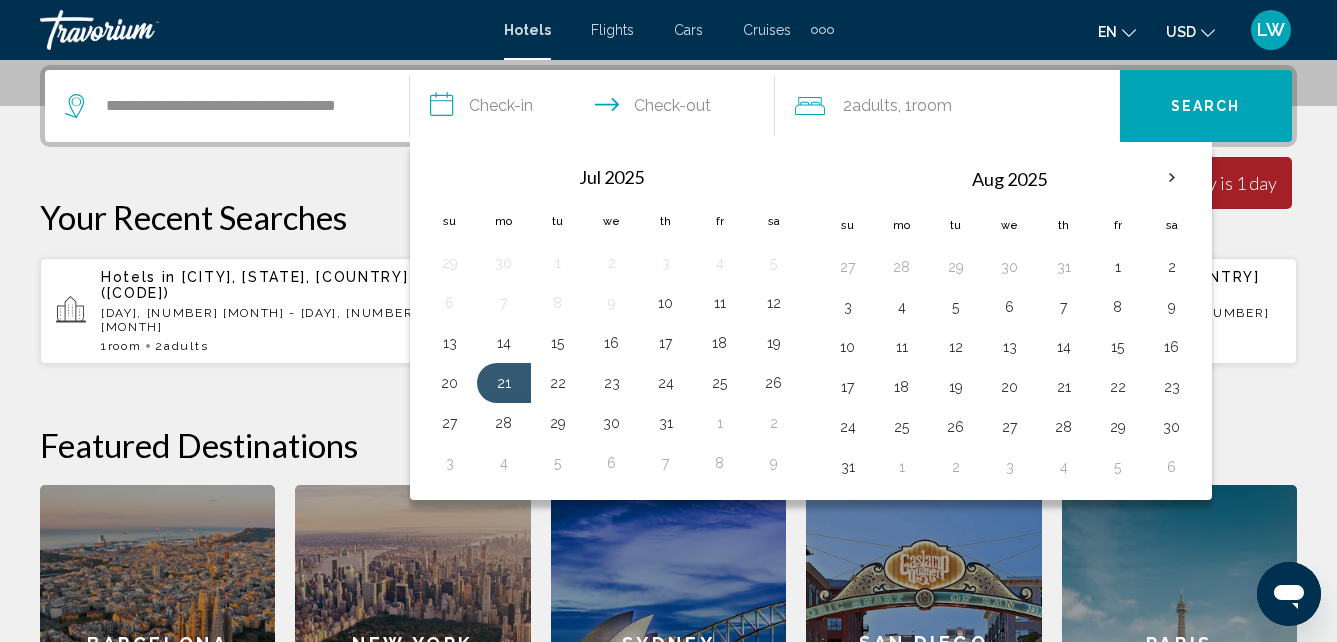 click on "**********" at bounding box center (596, 109) 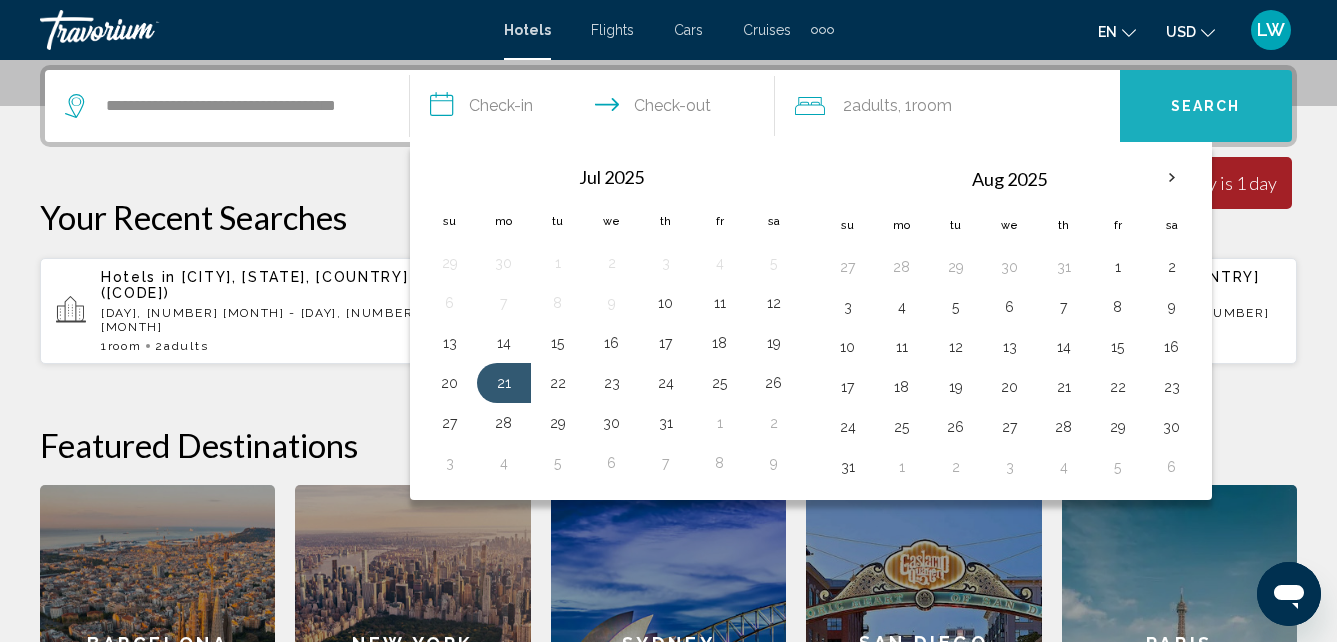 drag, startPoint x: 1182, startPoint y: 96, endPoint x: 1170, endPoint y: 89, distance: 13.892444 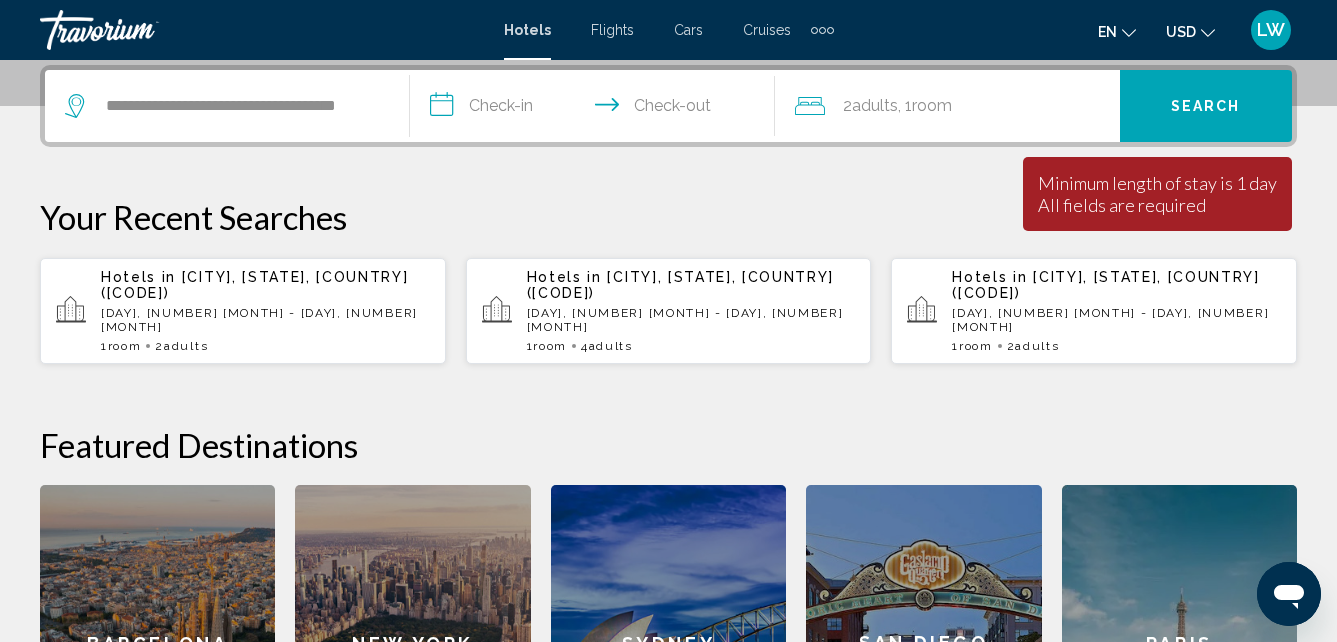 click on "**********" at bounding box center [596, 109] 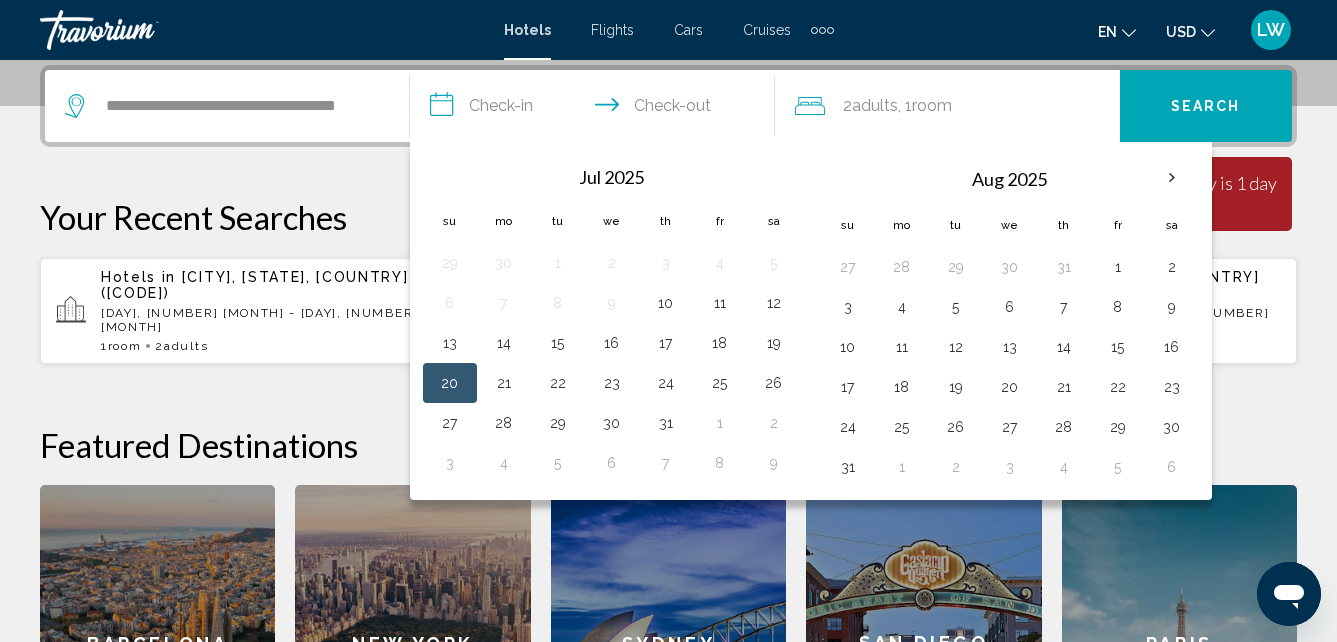 click on "20" at bounding box center (450, 383) 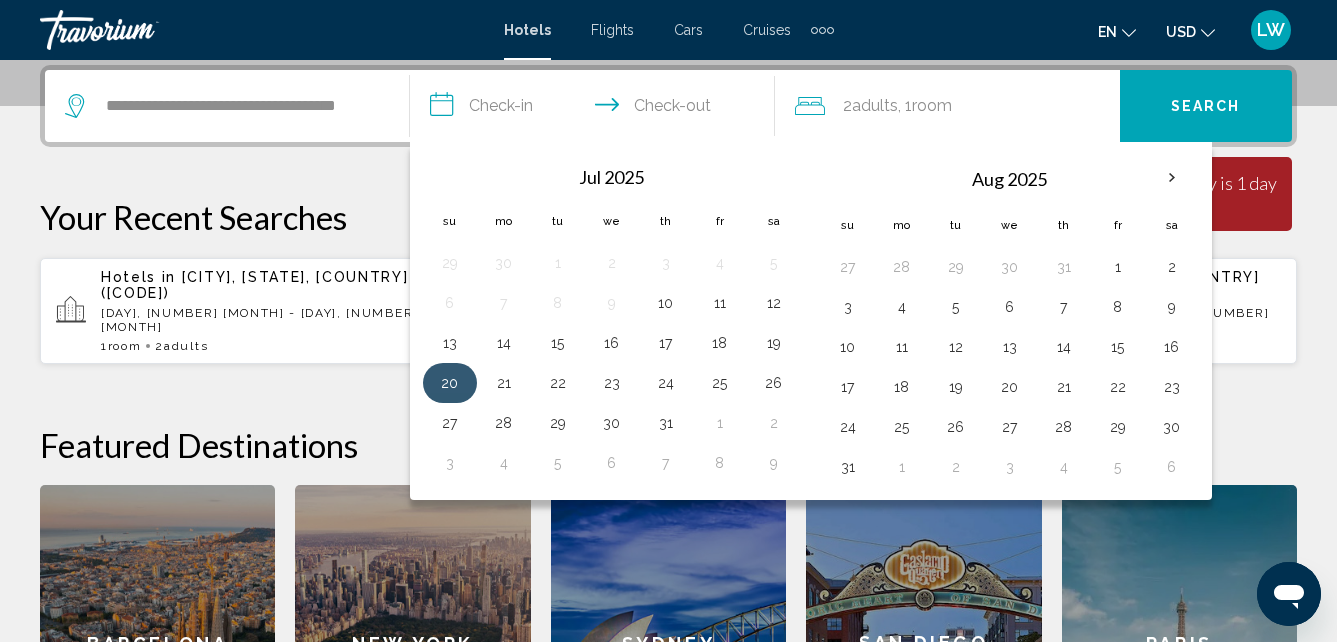 click on "20" at bounding box center [450, 383] 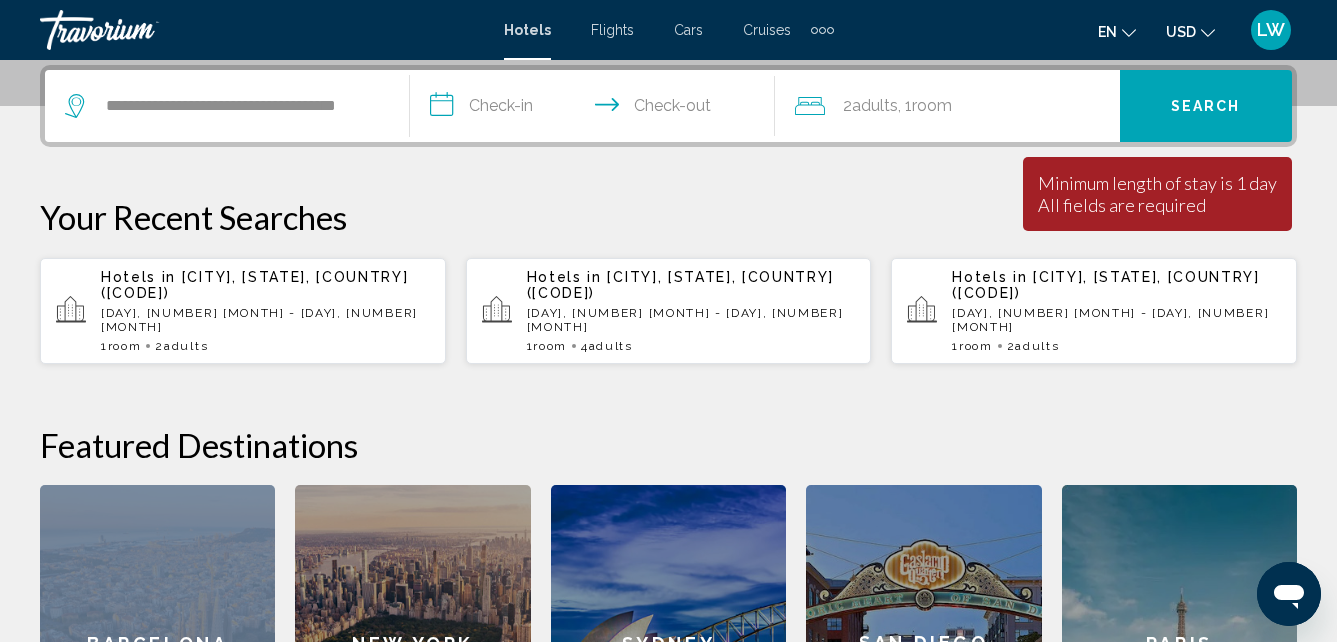 click on "**********" at bounding box center [668, 433] 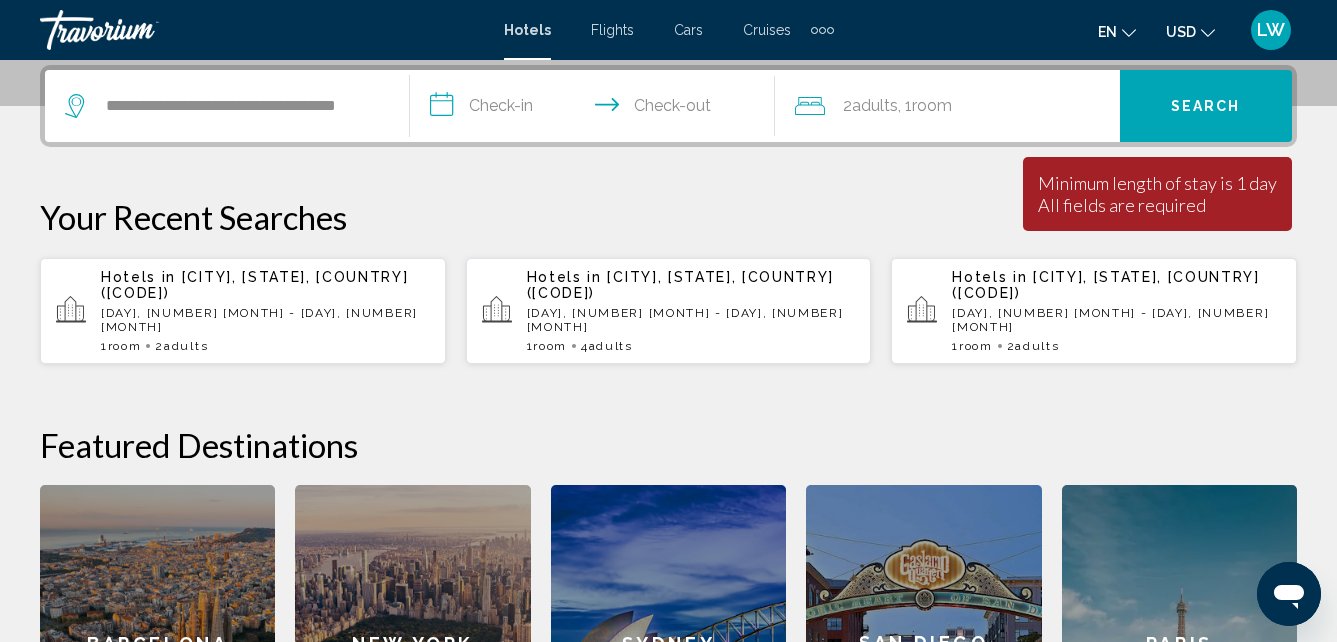 click on "**********" at bounding box center (596, 109) 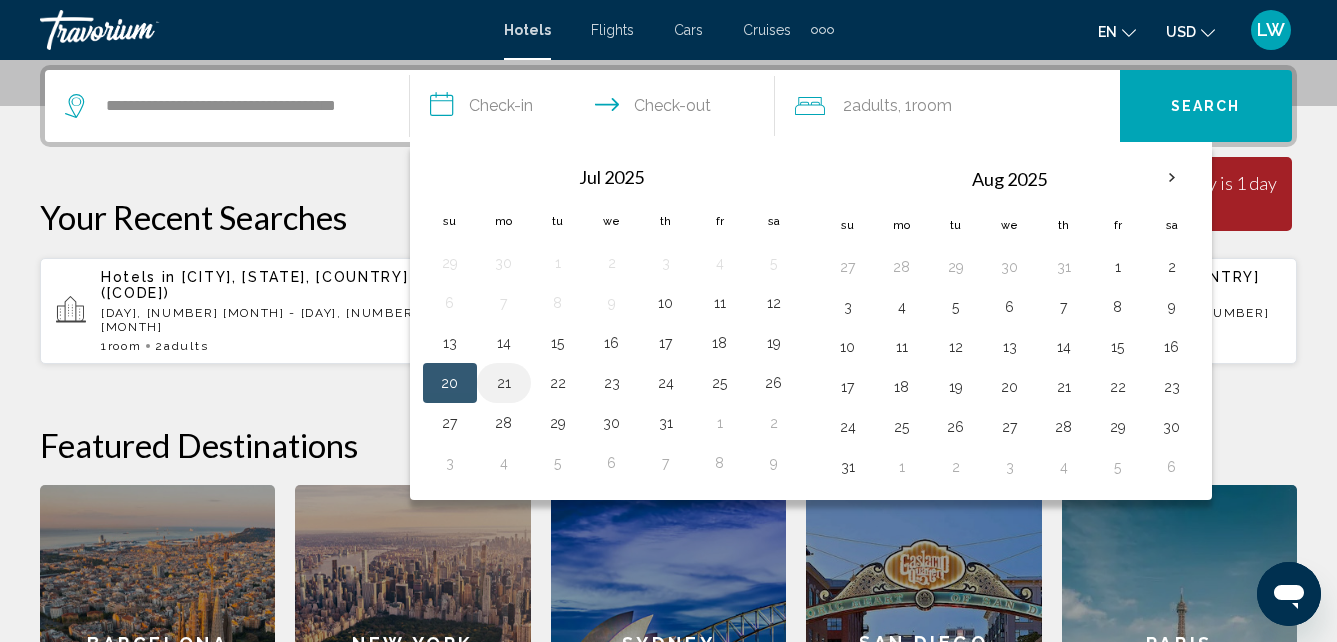 click on "21" at bounding box center (504, 383) 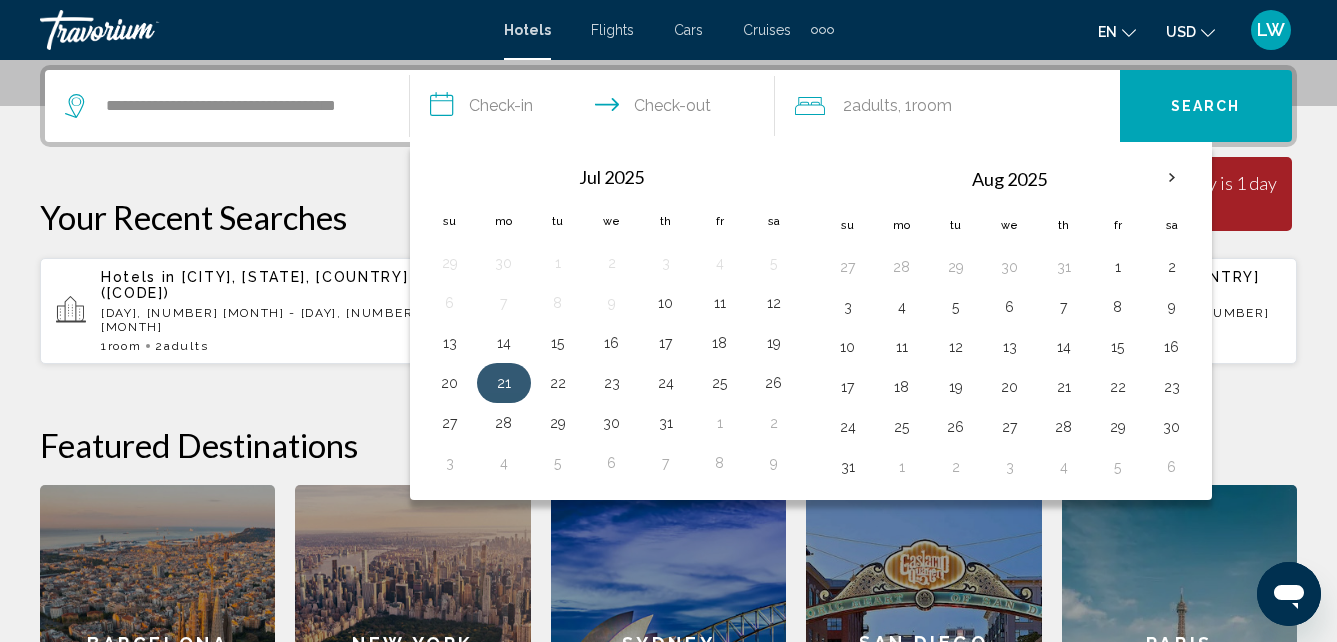 click on "21" at bounding box center (504, 383) 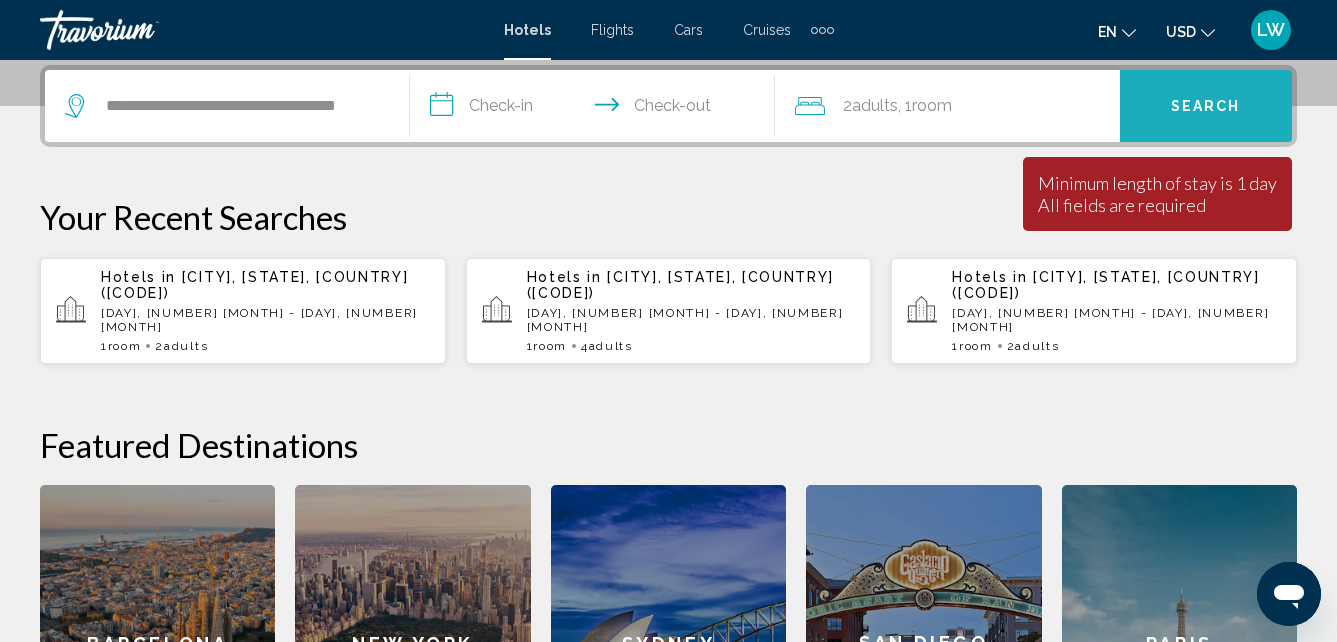 click on "Search" at bounding box center (1206, 106) 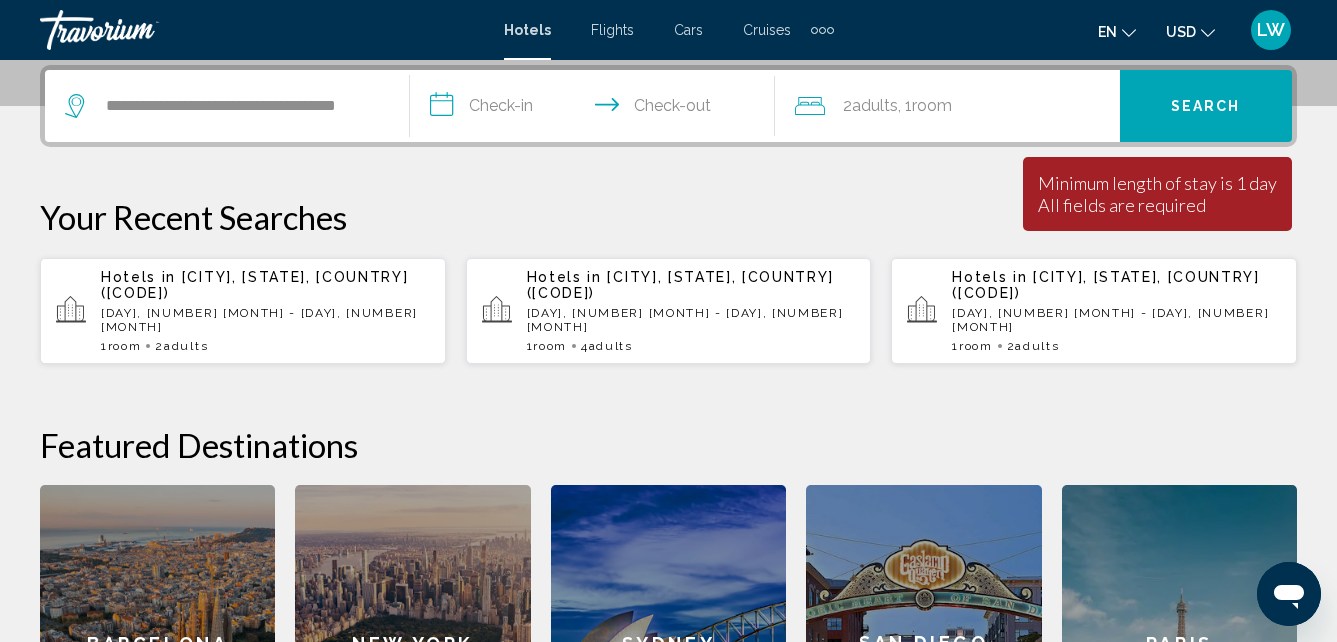 click on "**********" at bounding box center [596, 109] 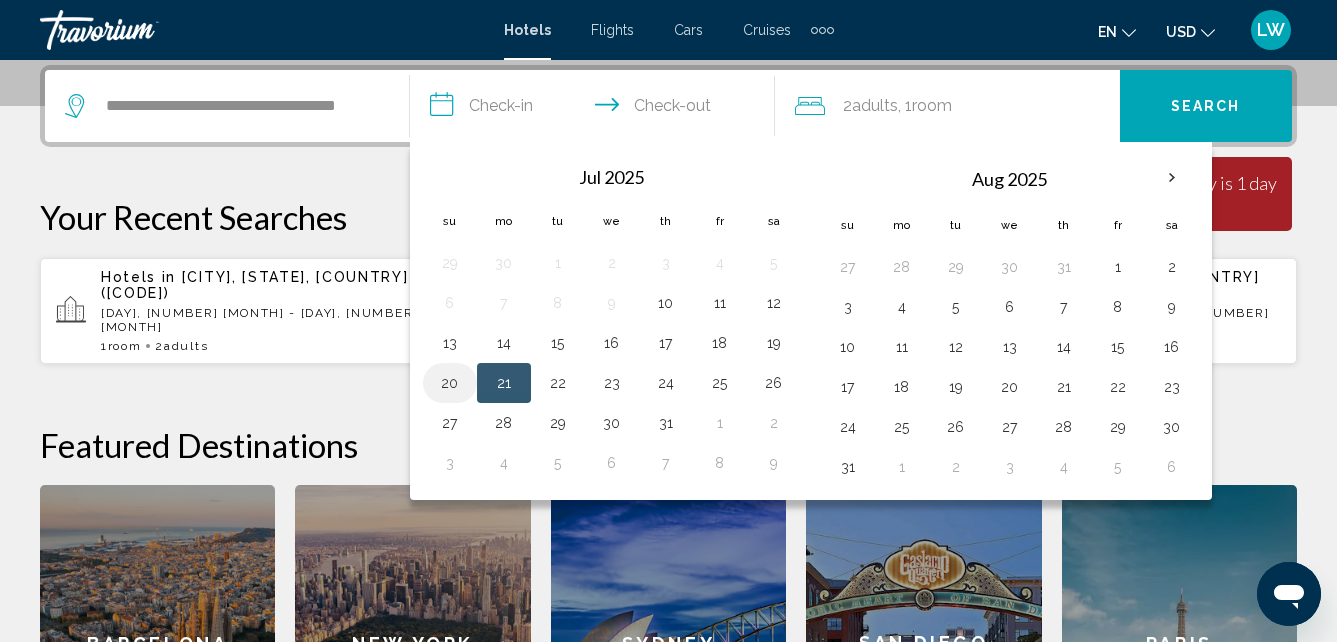 click on "20" at bounding box center (450, 383) 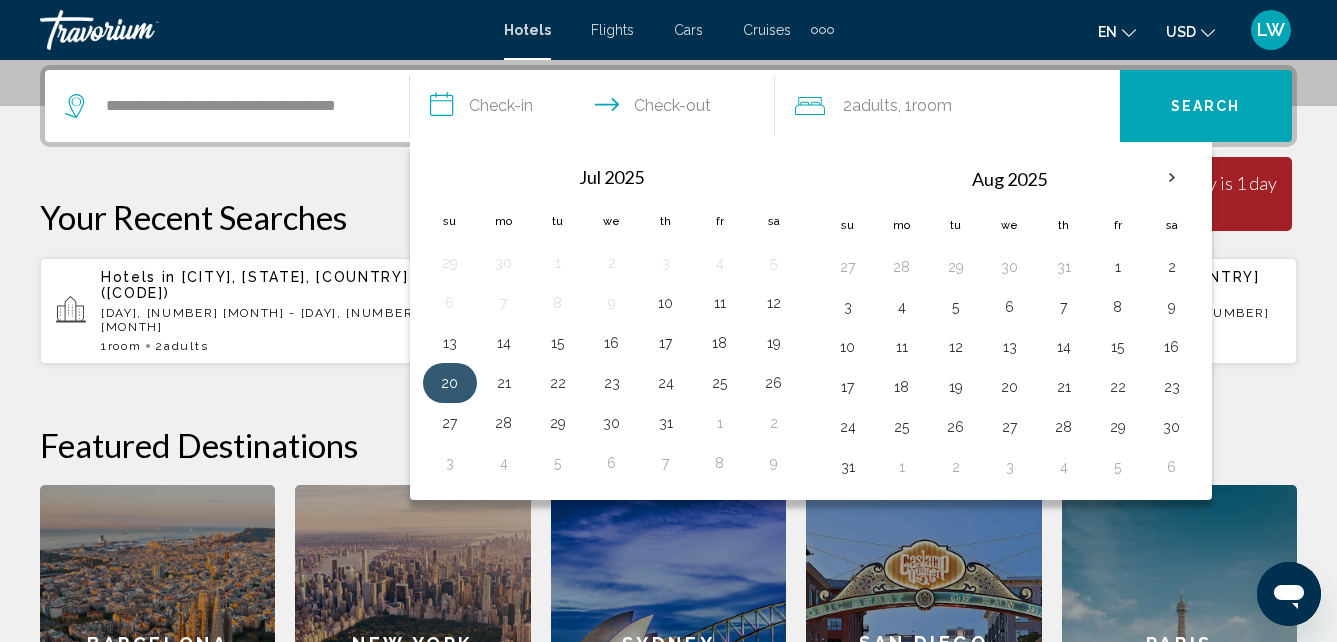 click on "20" at bounding box center (450, 383) 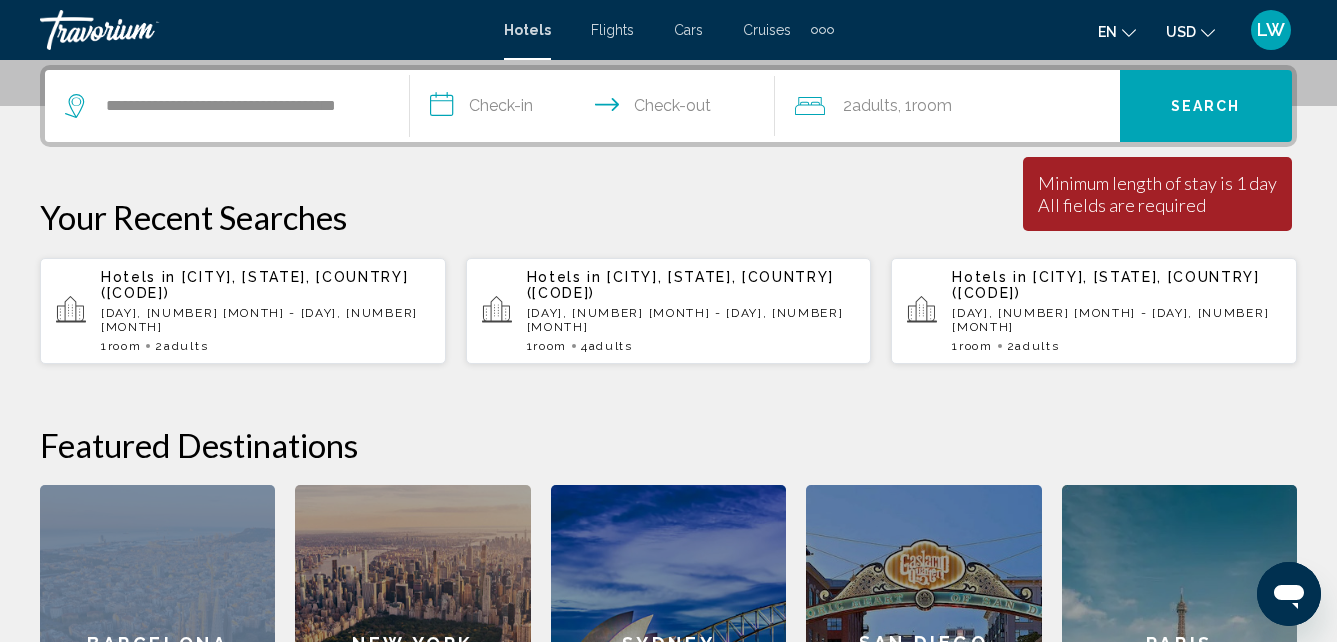 click on "**********" at bounding box center (668, 433) 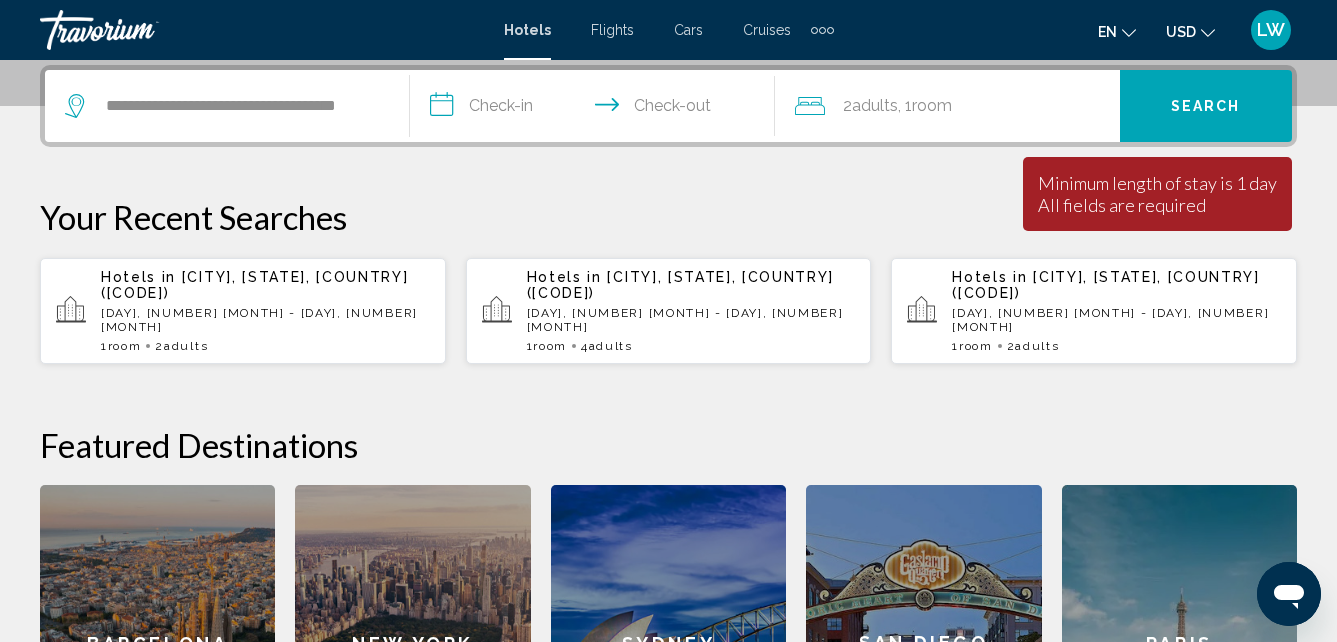 click on "**********" at bounding box center [596, 109] 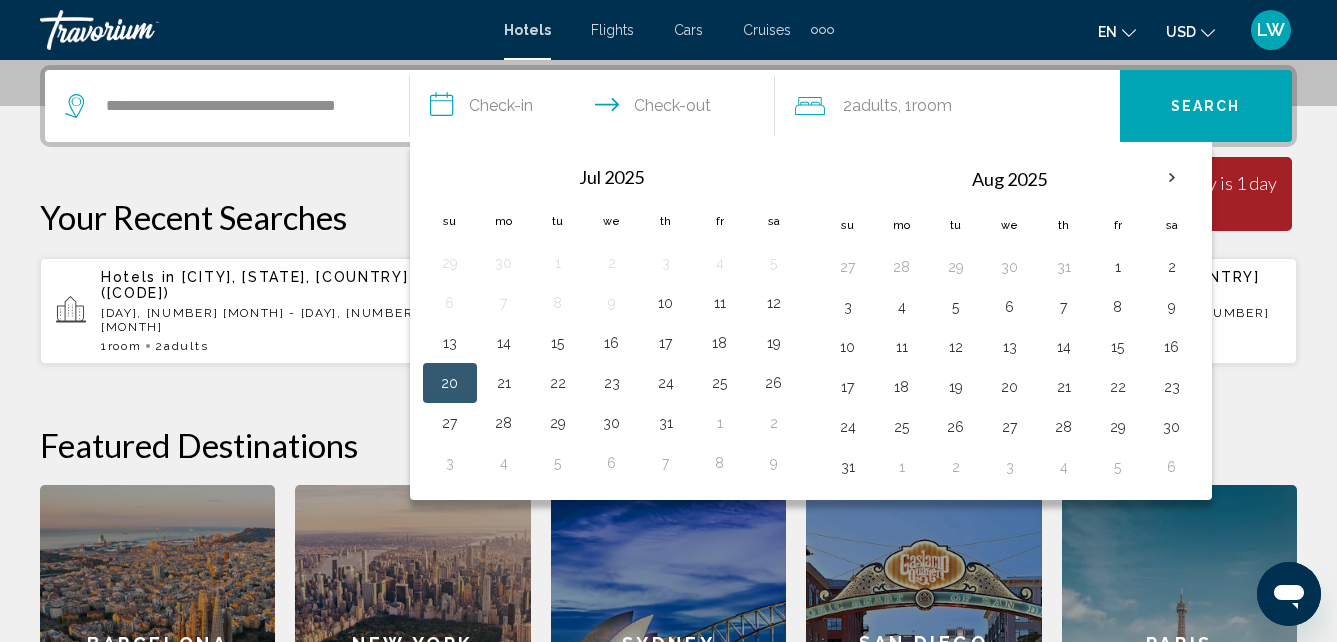 click on "20" at bounding box center [450, 383] 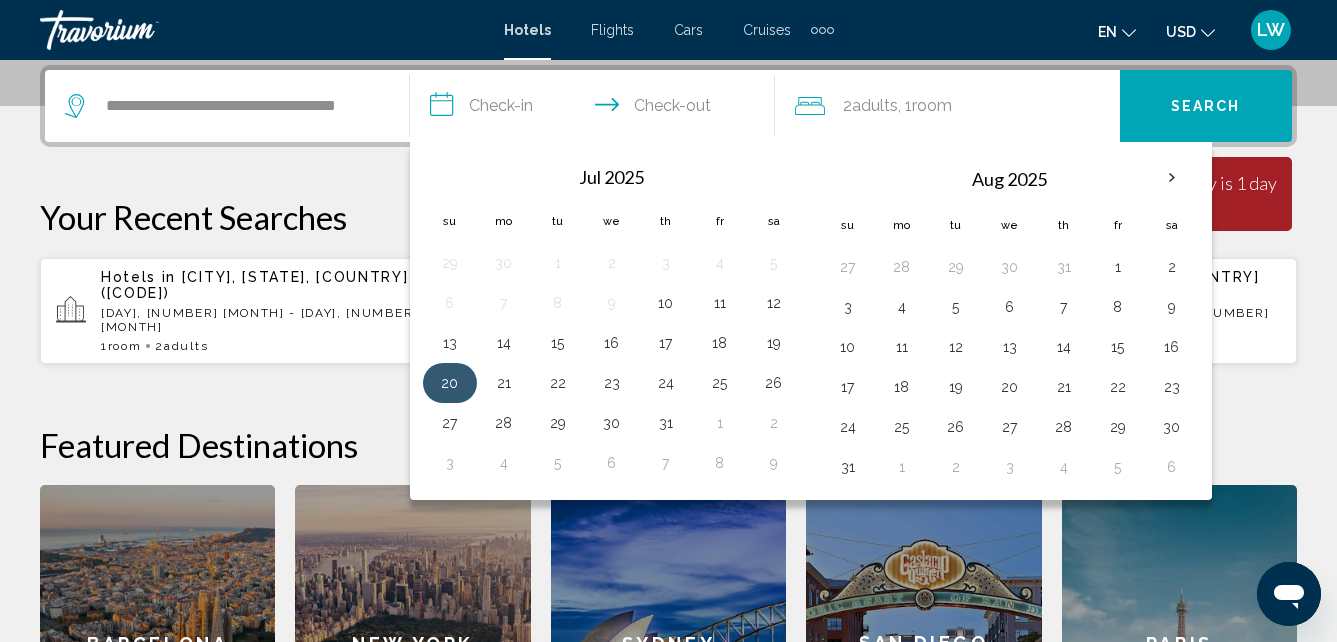 click on "20" at bounding box center (450, 383) 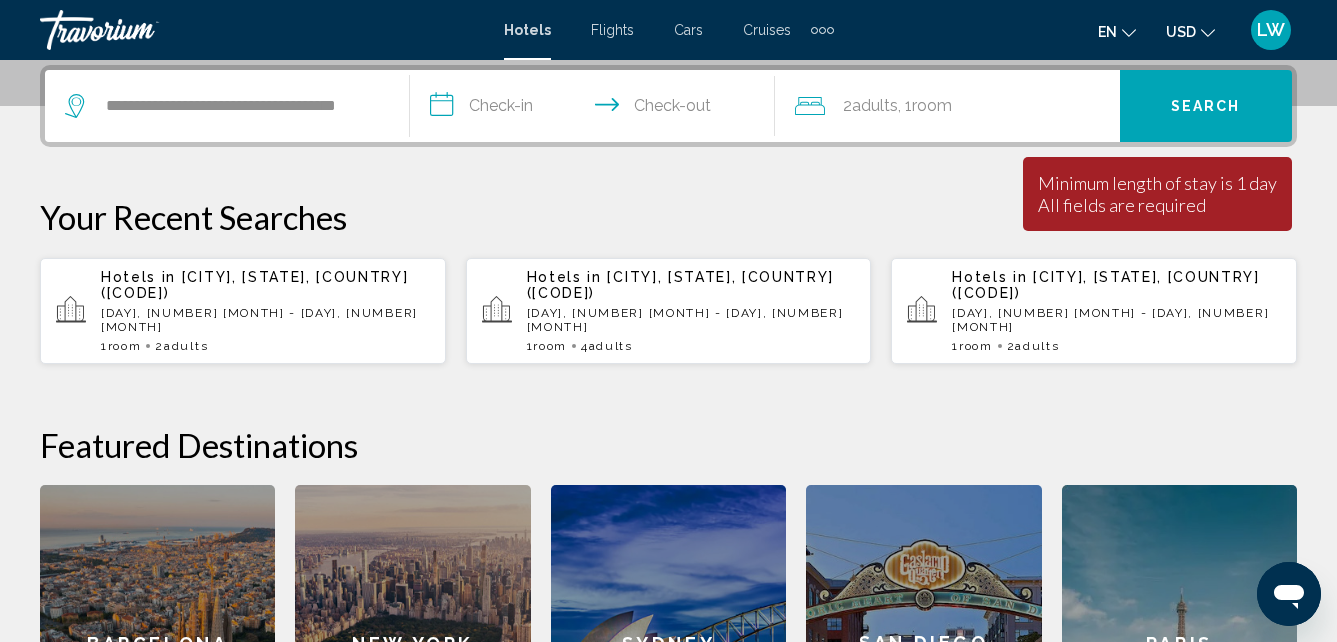 click on "**********" at bounding box center [596, 109] 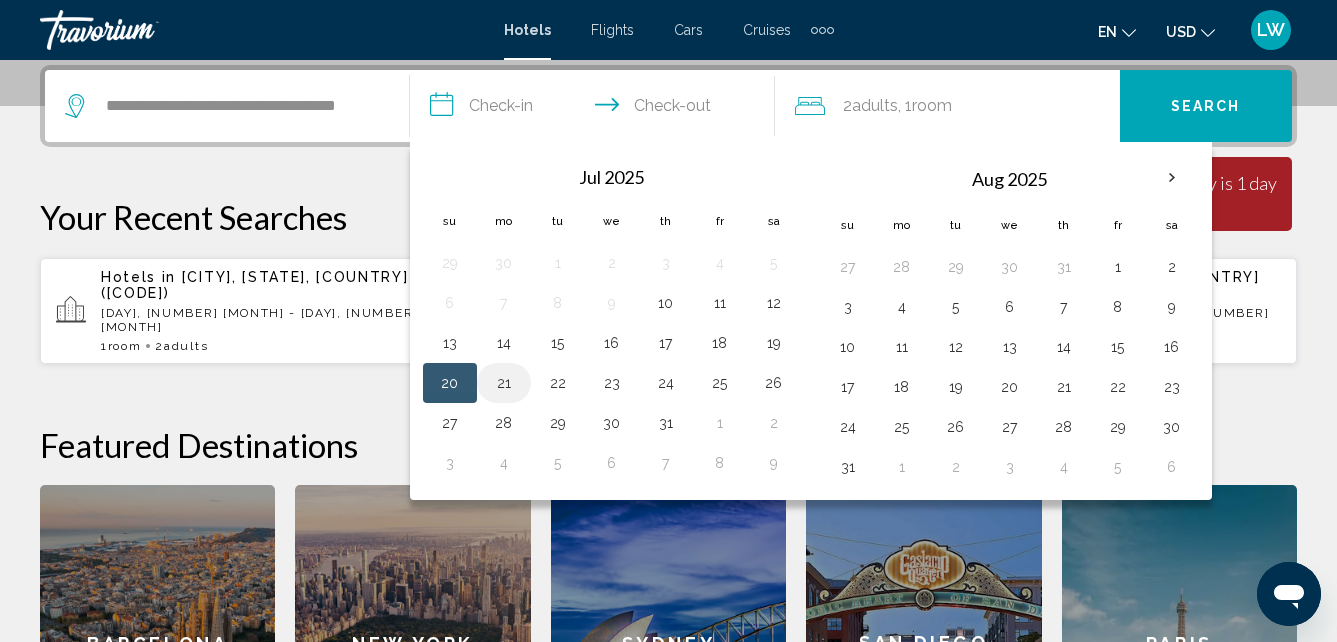click on "21" at bounding box center (504, 383) 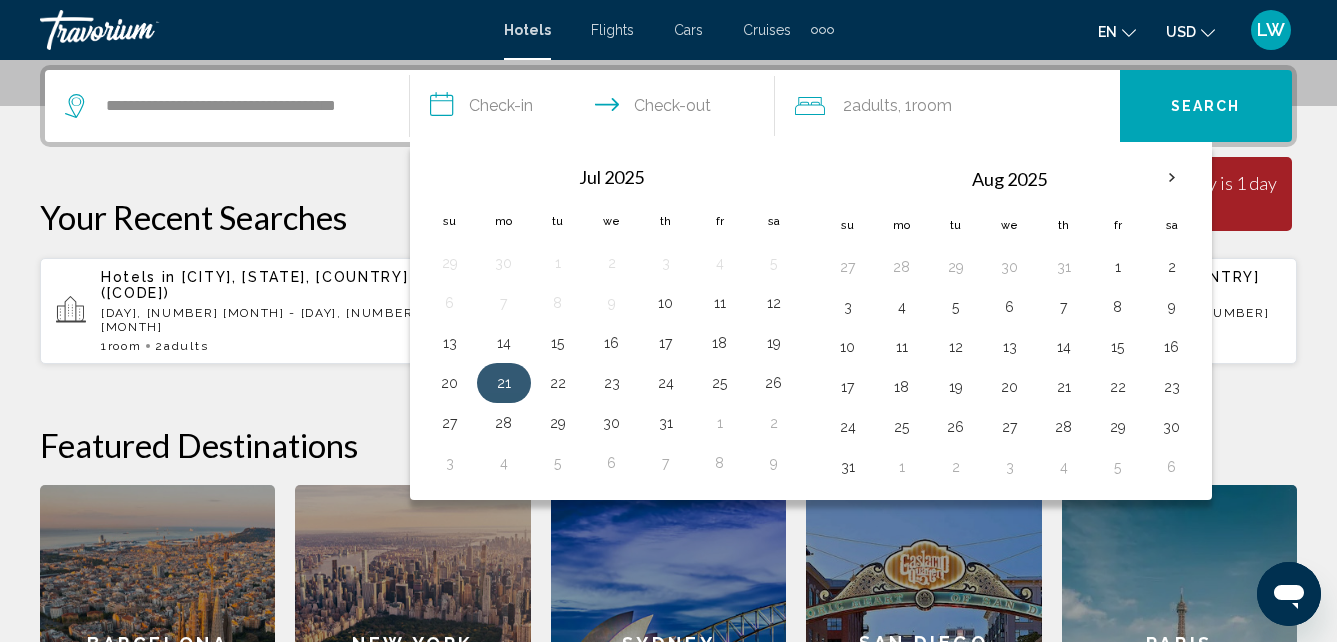 click on "21" at bounding box center (504, 383) 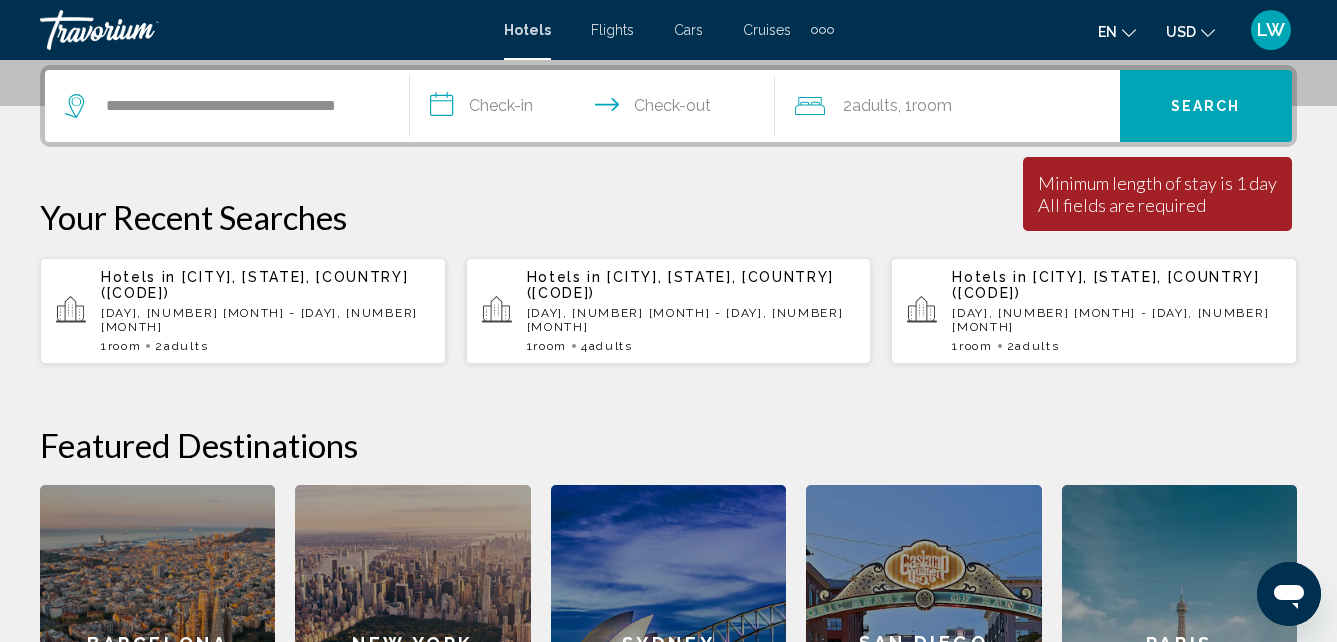 type on "**********" 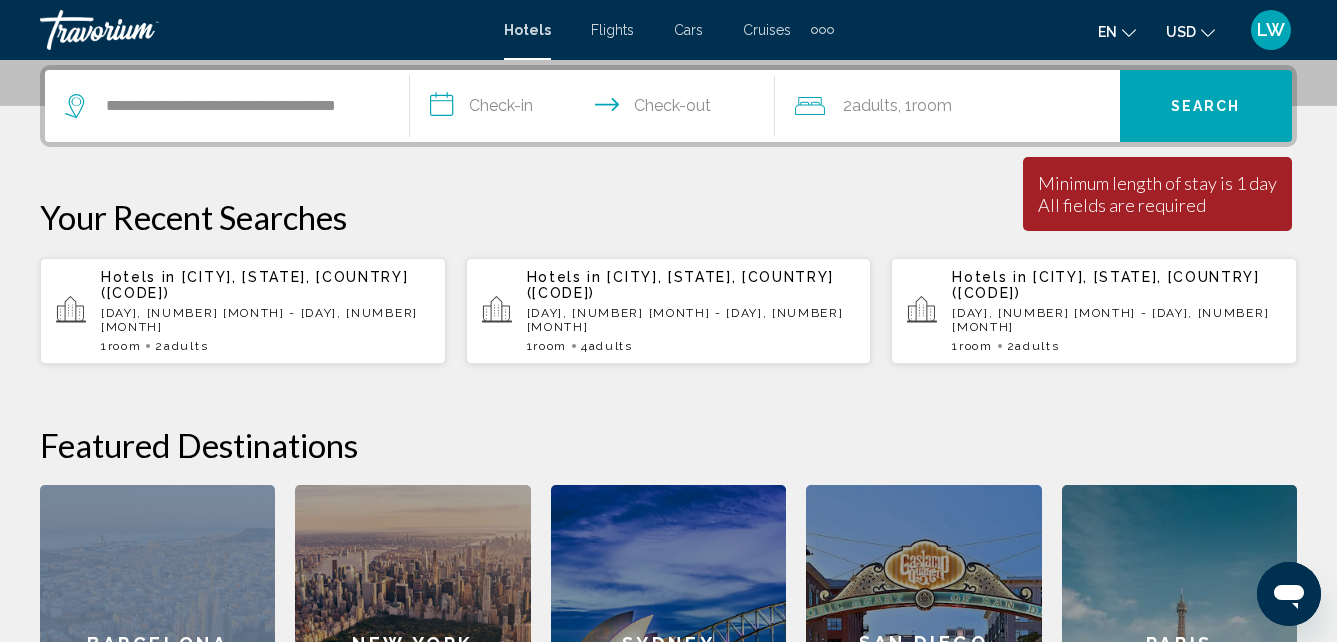 click on "**********" at bounding box center [668, 433] 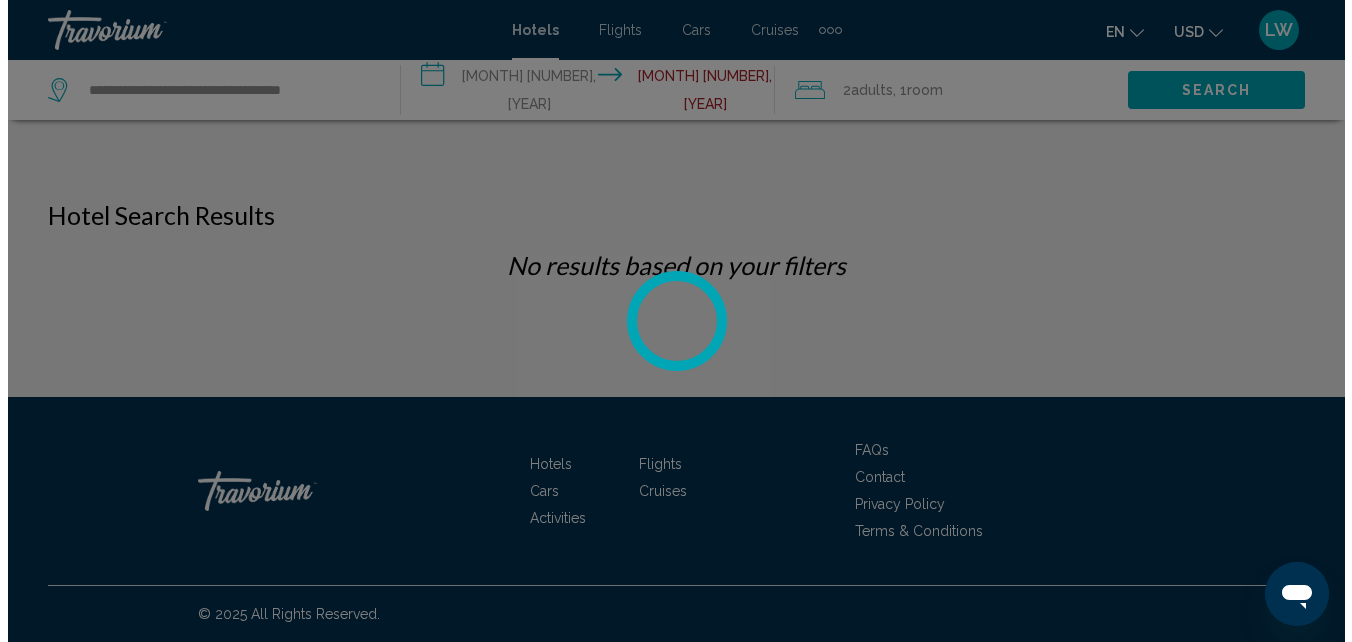 scroll, scrollTop: 0, scrollLeft: 0, axis: both 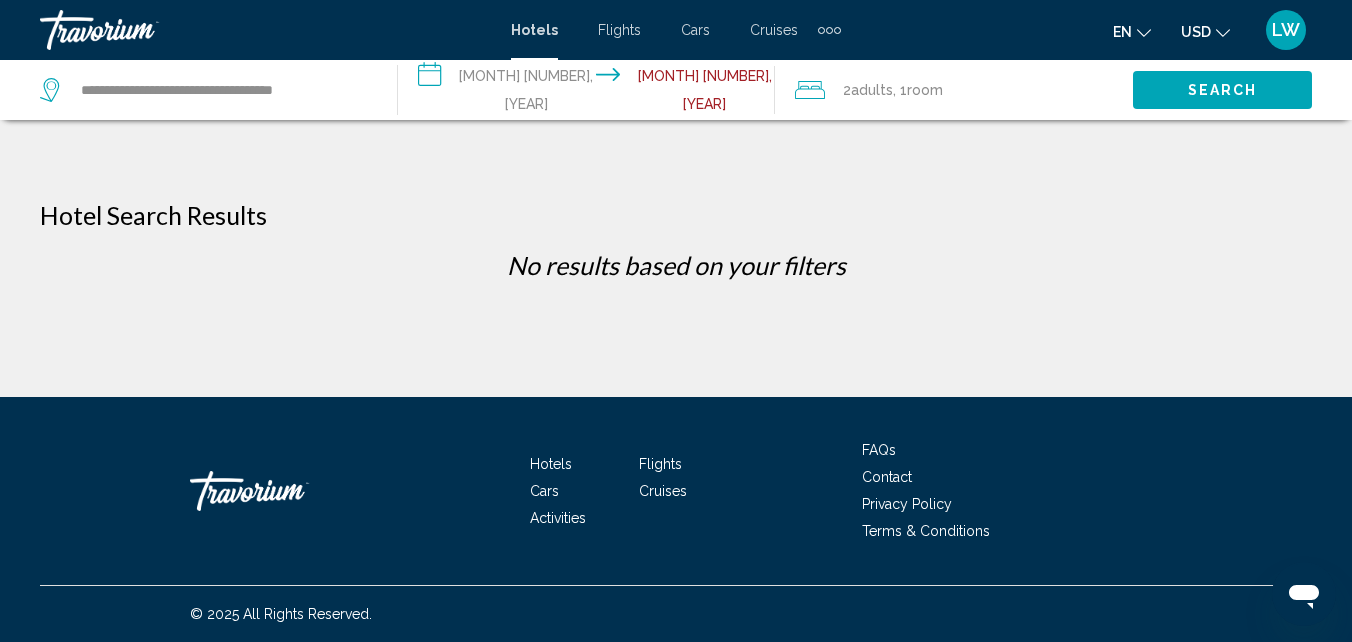 click on "**********" at bounding box center [591, 93] 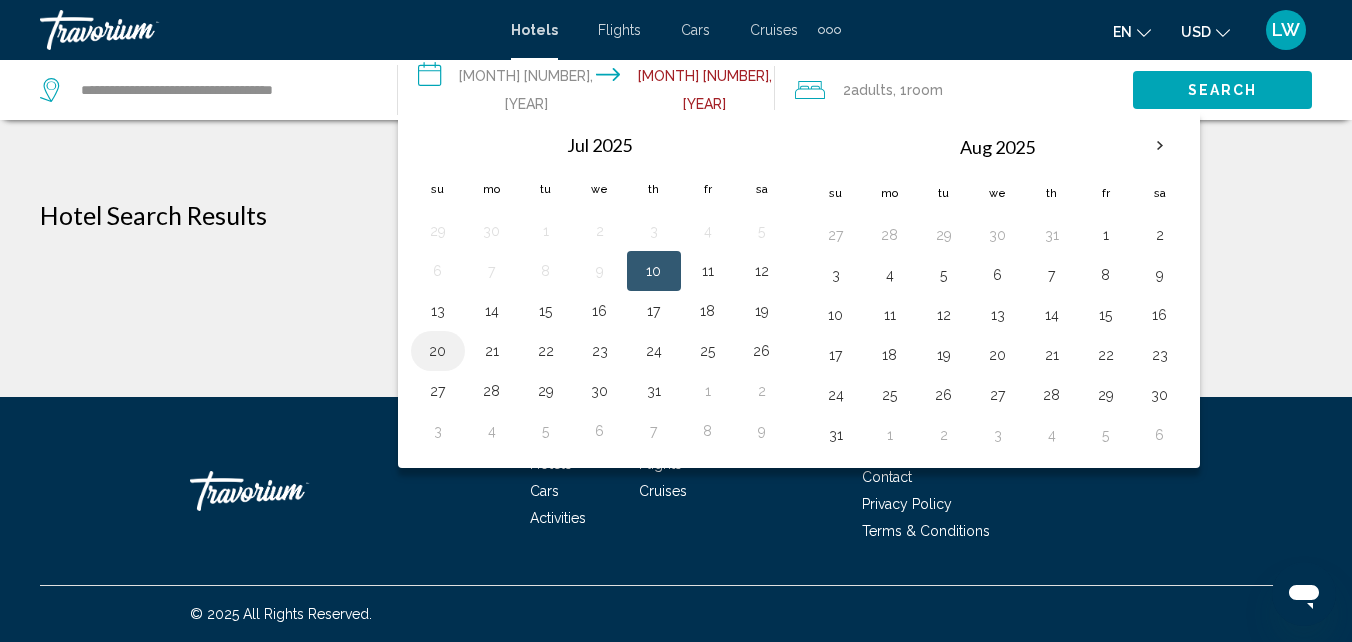 click on "20" at bounding box center (438, 351) 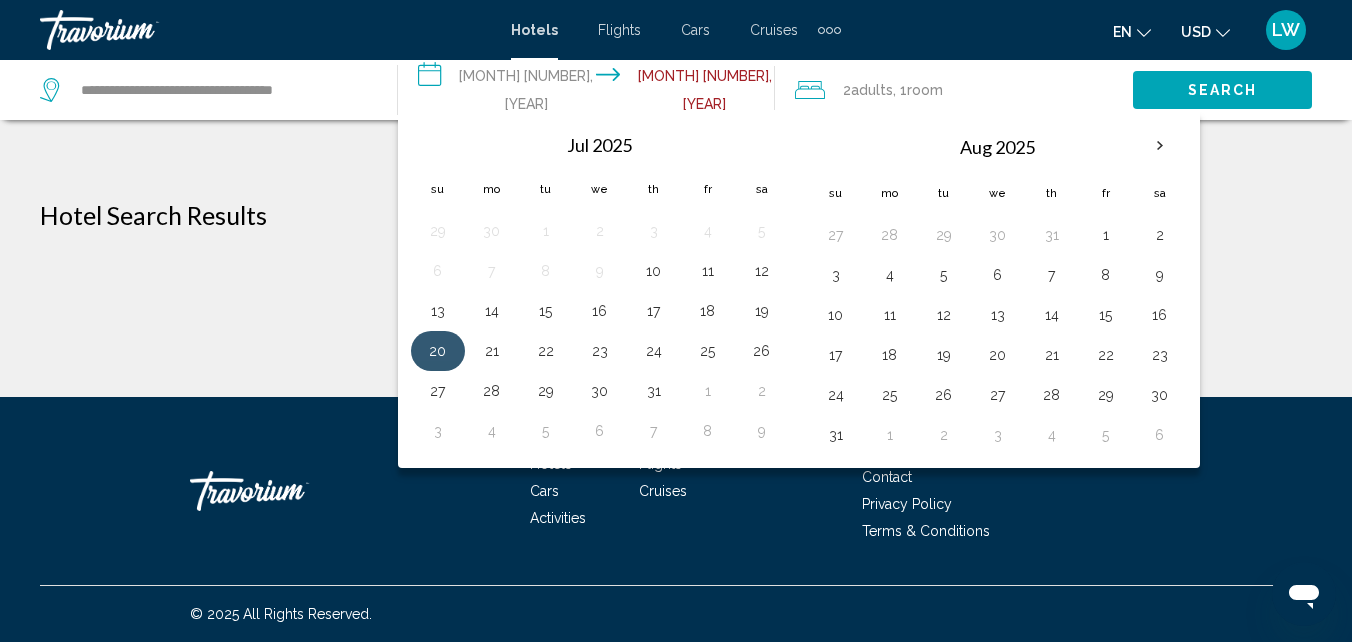 click on "20" at bounding box center [438, 351] 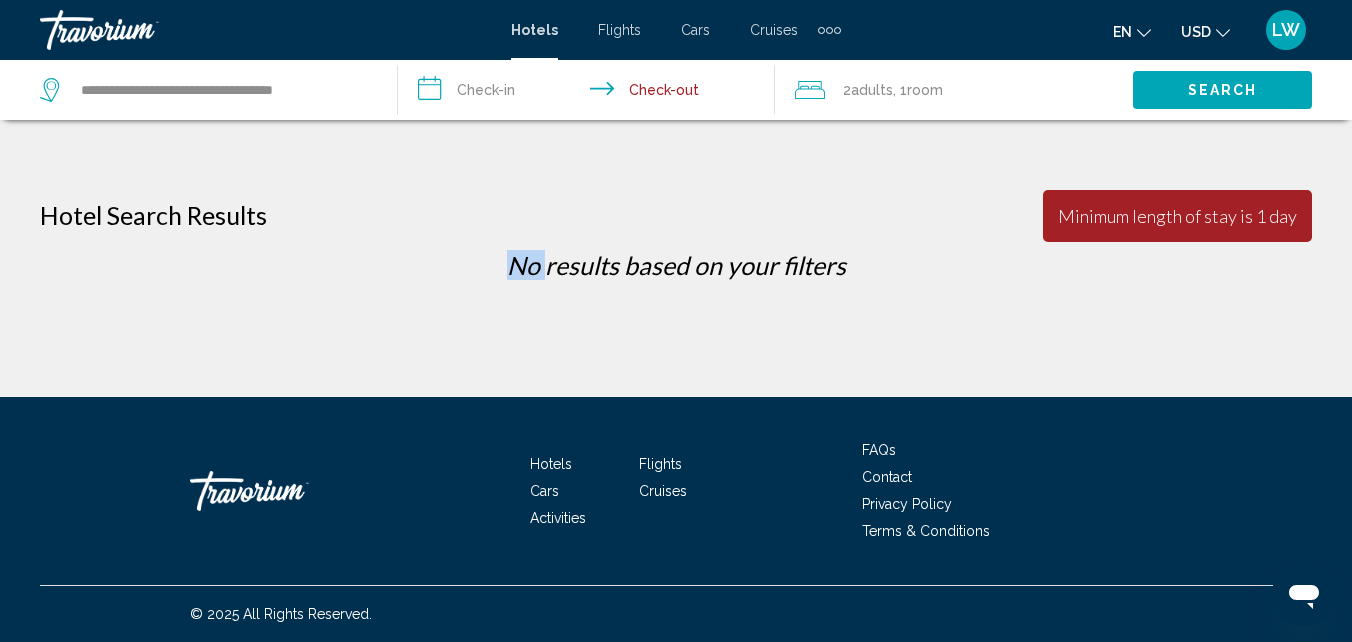 click on "**********" 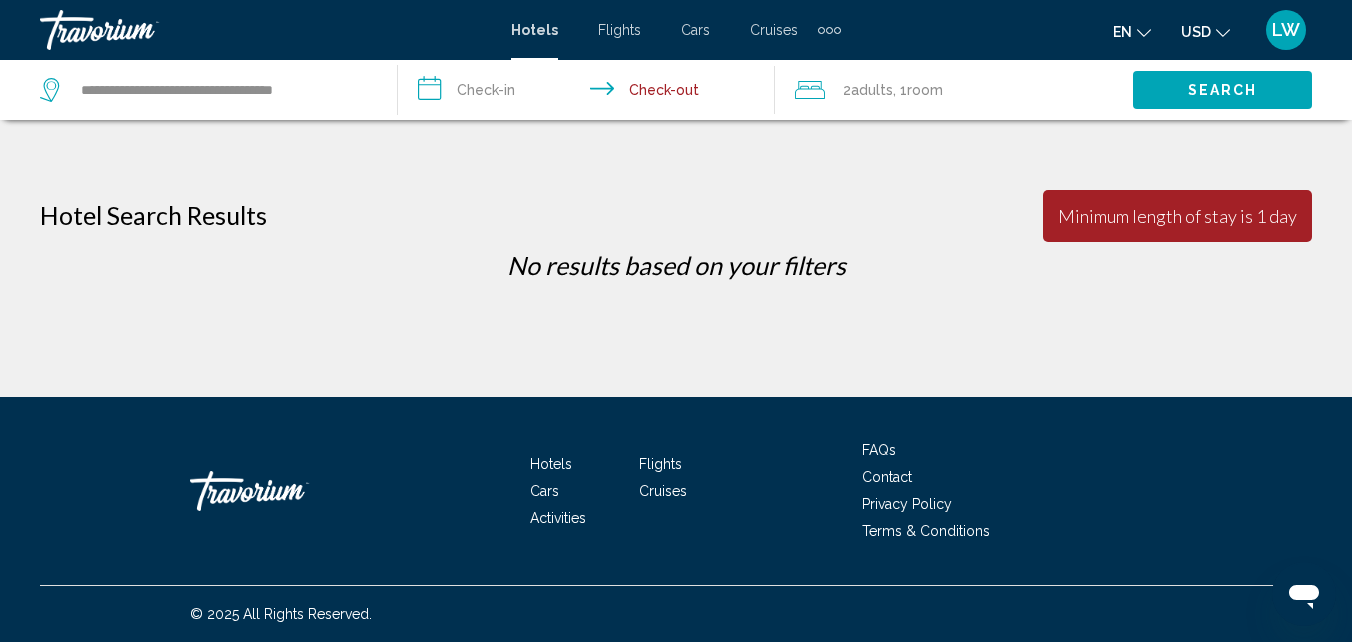 drag, startPoint x: 435, startPoint y: 345, endPoint x: 447, endPoint y: 83, distance: 262.27466 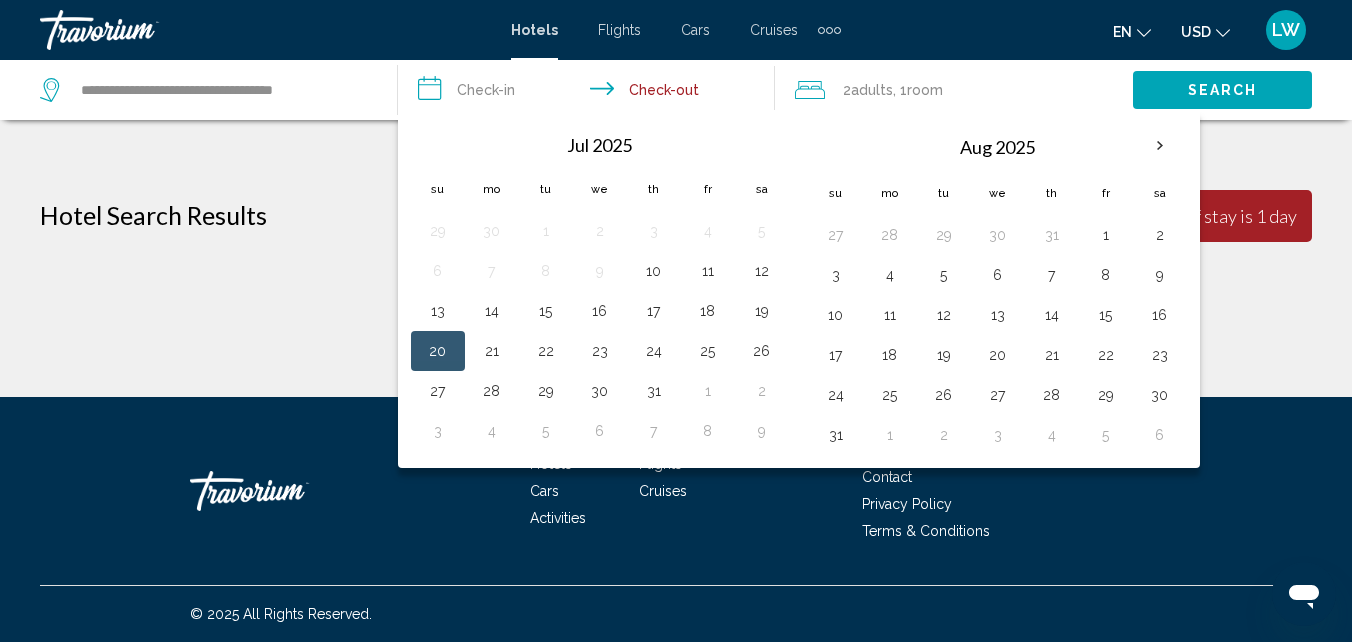 click on "20" at bounding box center [438, 351] 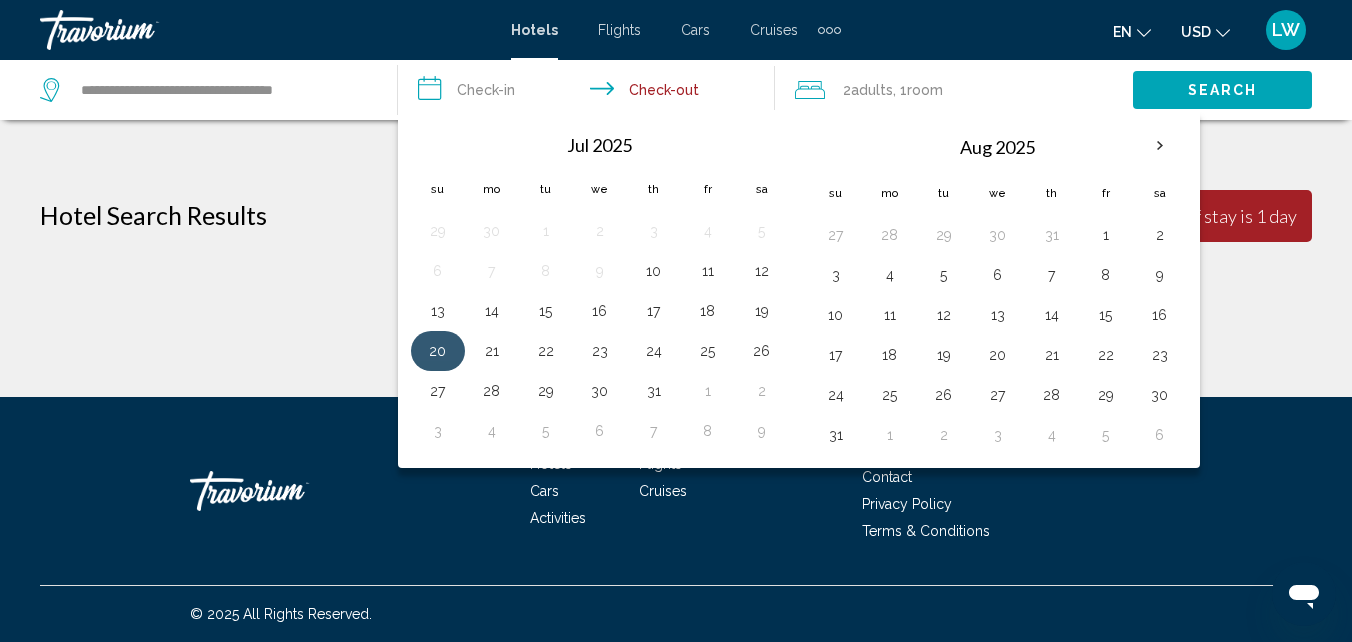 click on "20" at bounding box center (438, 351) 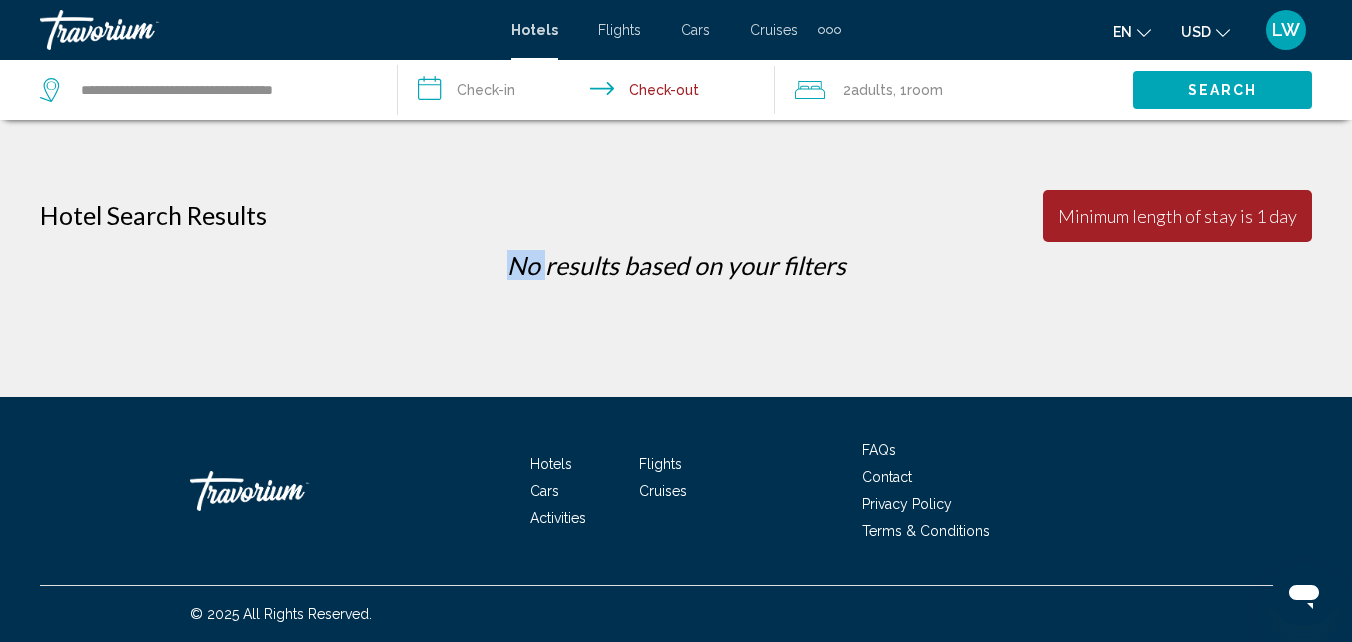 click on "**********" 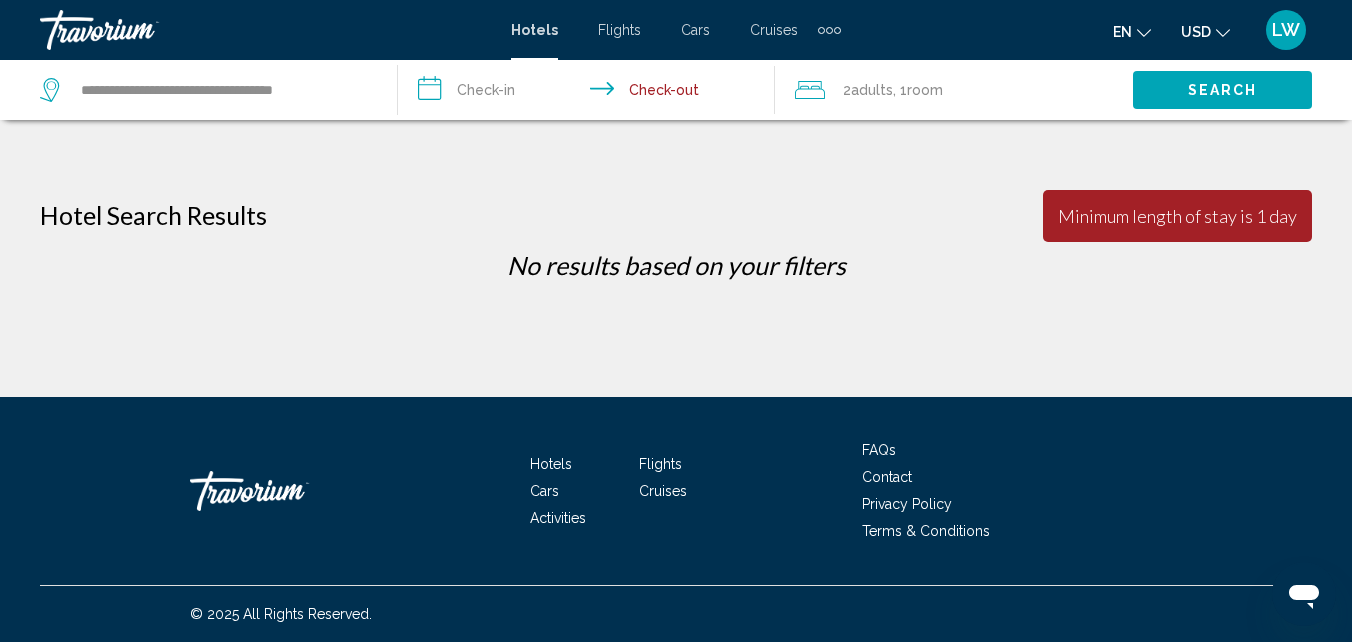 drag, startPoint x: 428, startPoint y: 359, endPoint x: 661, endPoint y: 88, distance: 357.39334 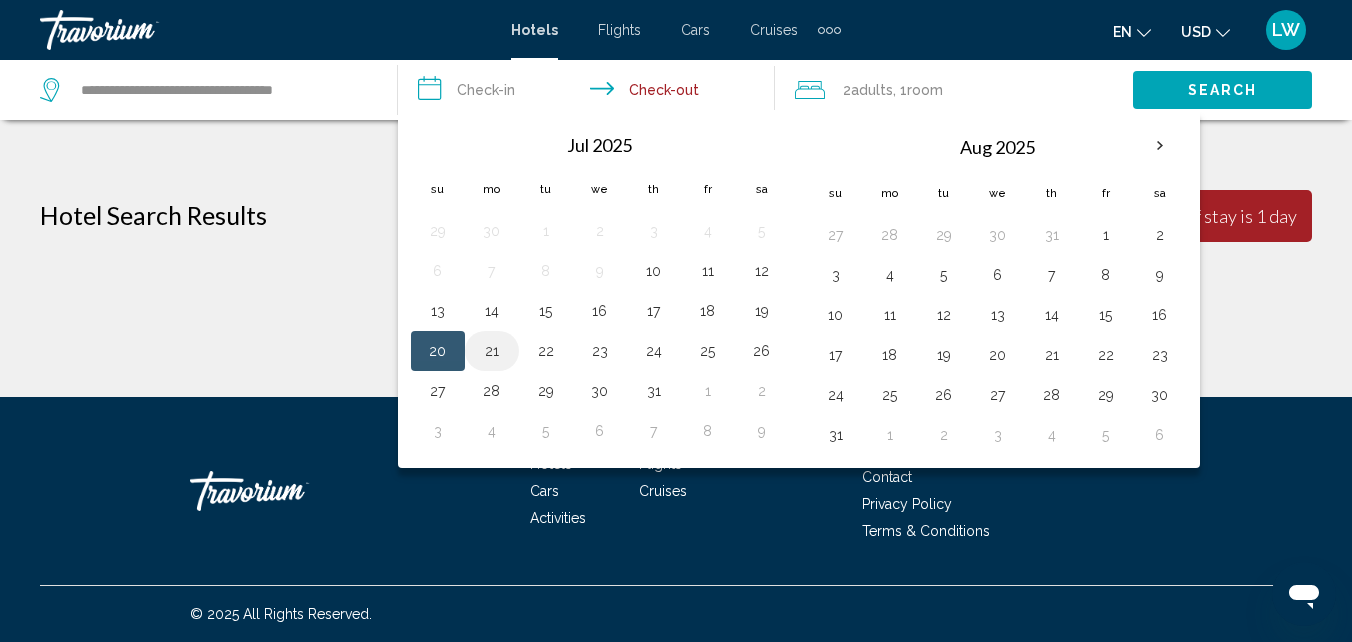 click on "21" at bounding box center (492, 351) 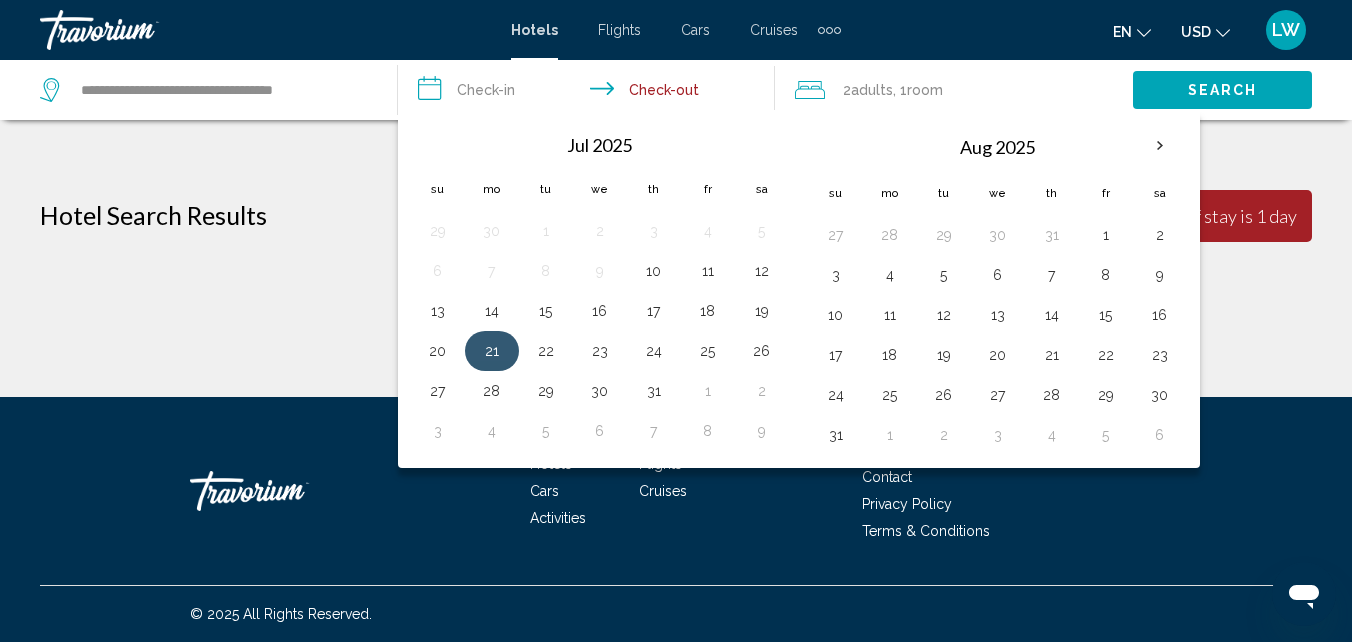 click on "21" at bounding box center [492, 351] 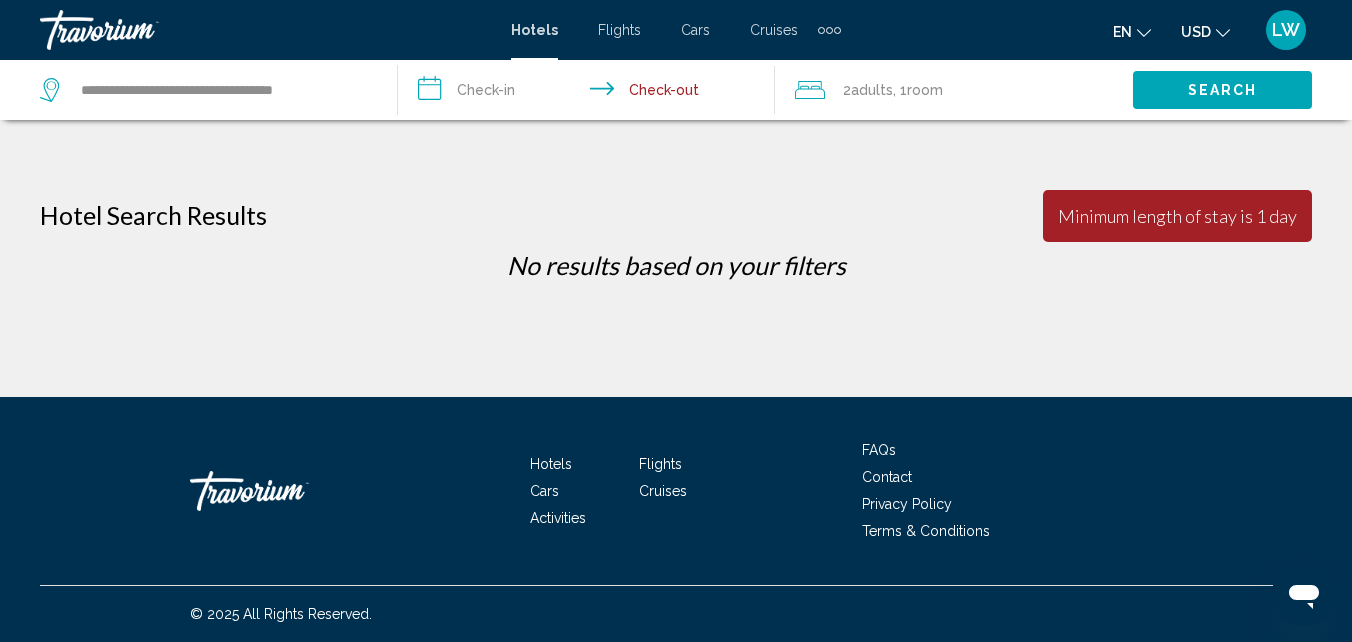 click on "**********" at bounding box center [591, 93] 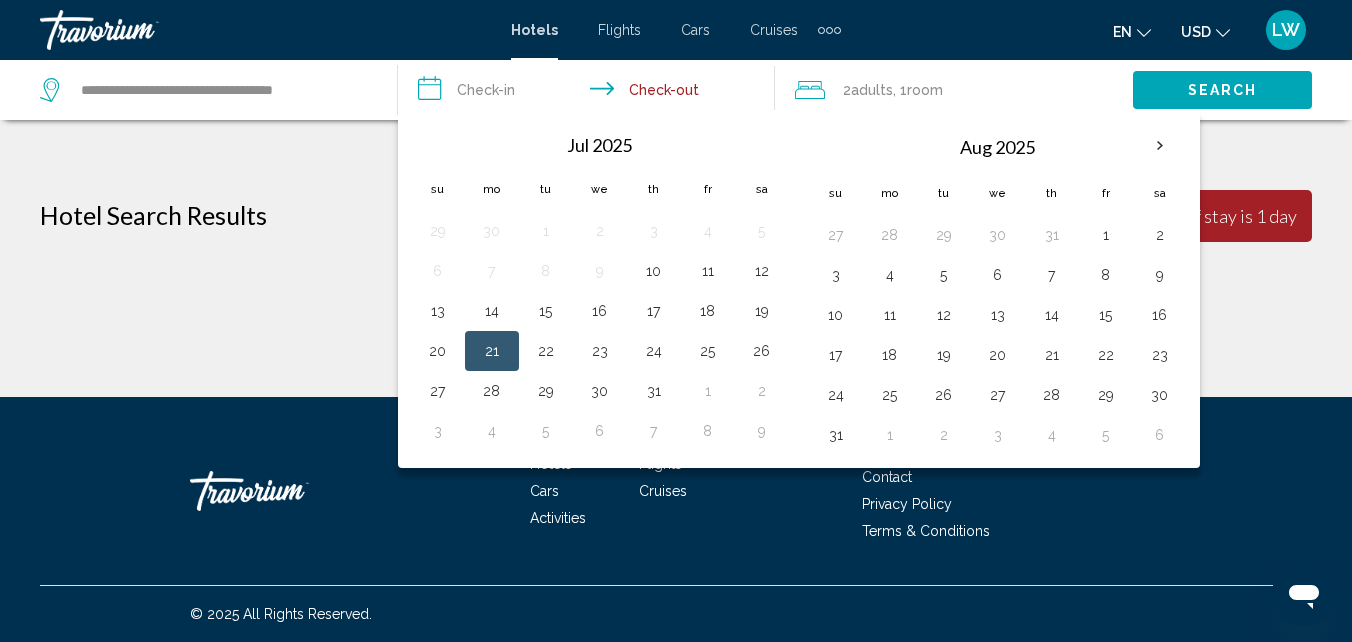 click on "21" at bounding box center [492, 351] 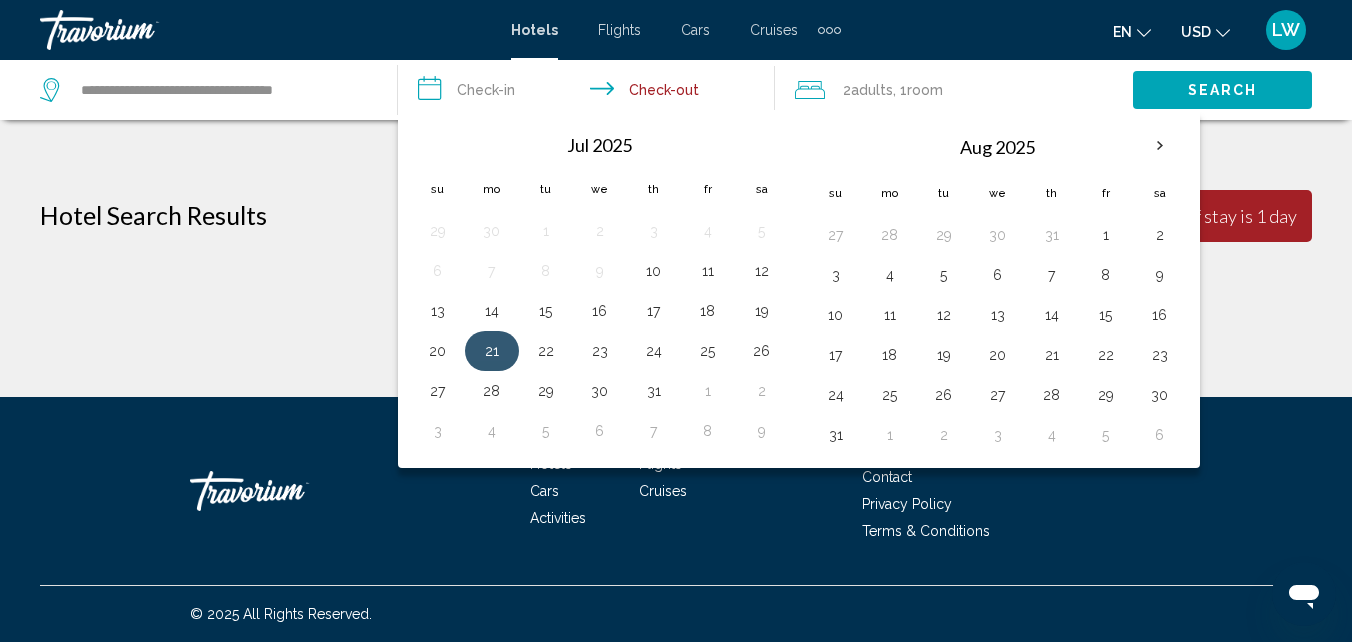 click on "21" at bounding box center [492, 351] 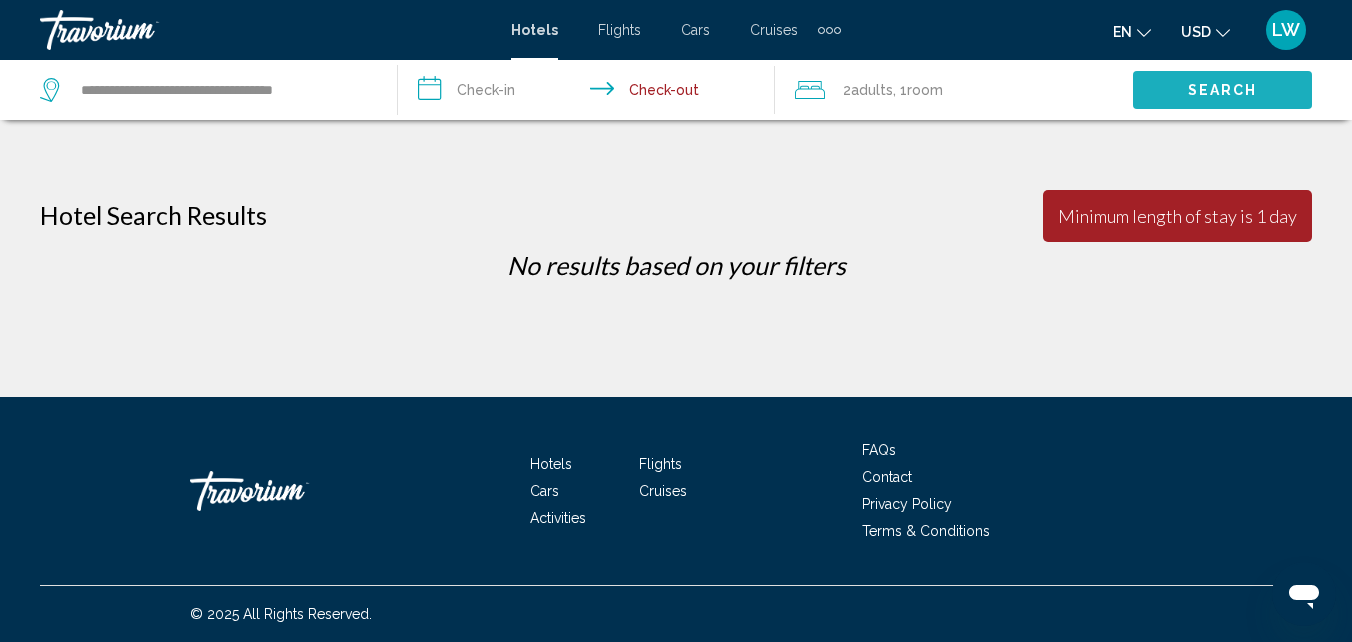 click on "Search" 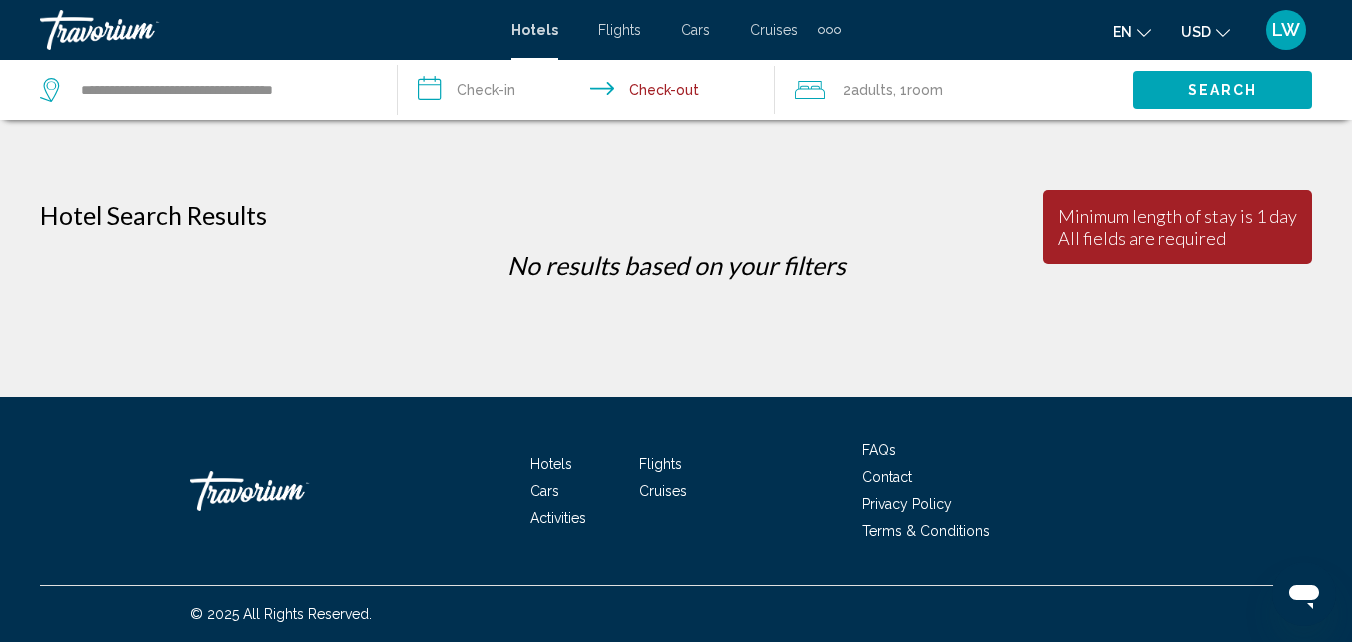 click on "**********" at bounding box center (591, 93) 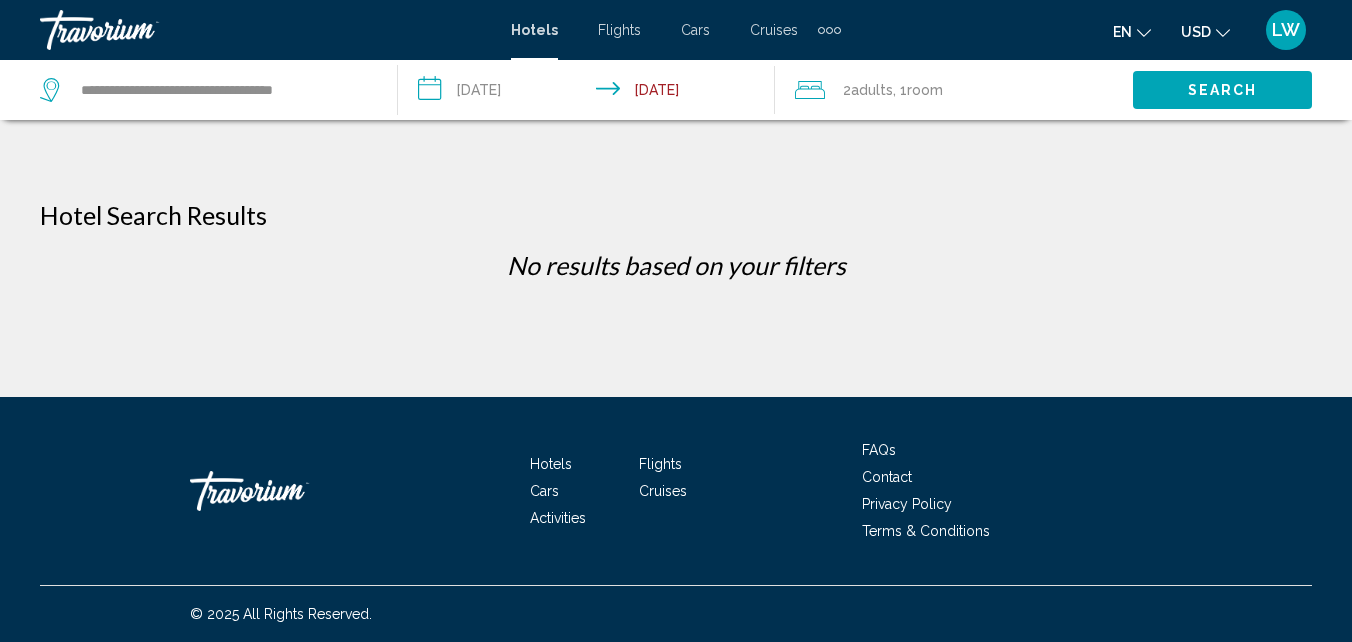 scroll, scrollTop: 0, scrollLeft: 0, axis: both 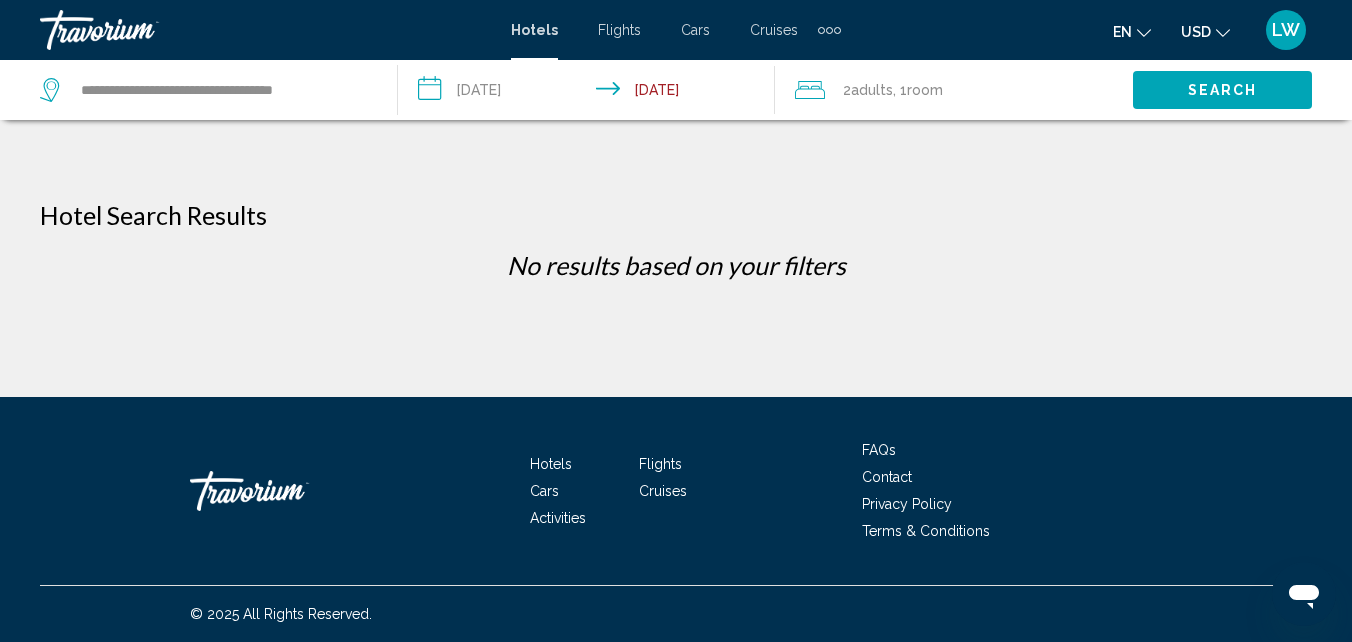 click on "**********" at bounding box center [591, 93] 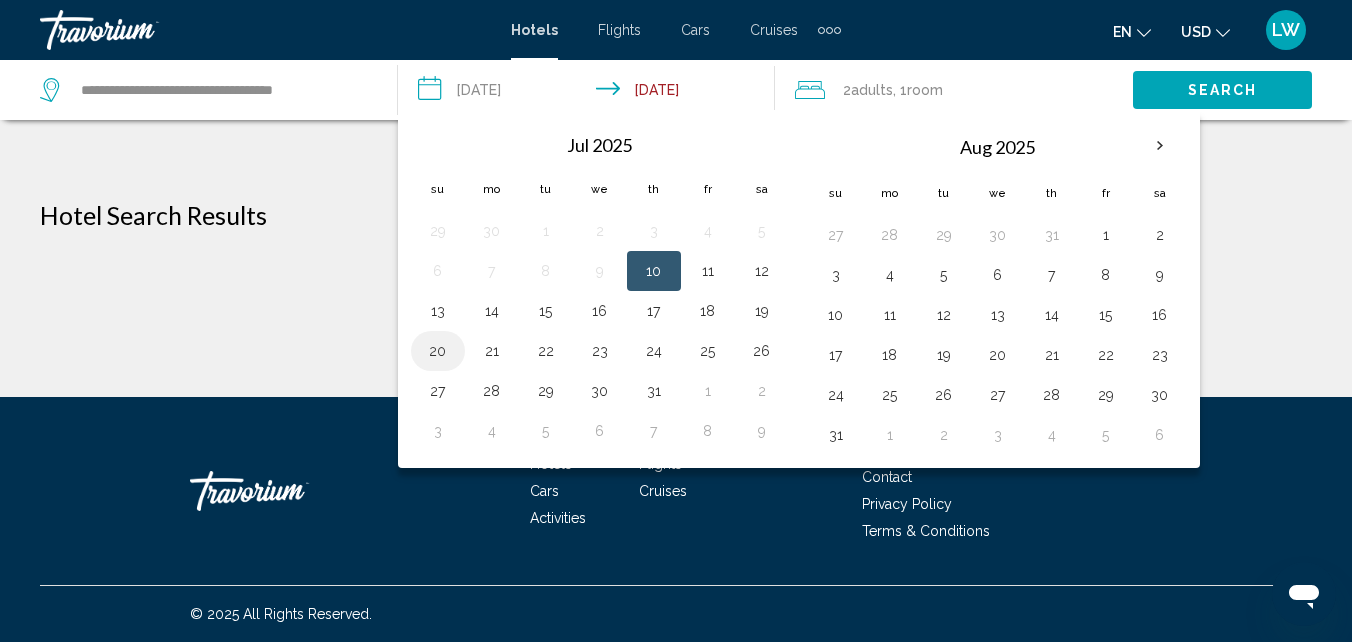 click on "20" at bounding box center (438, 351) 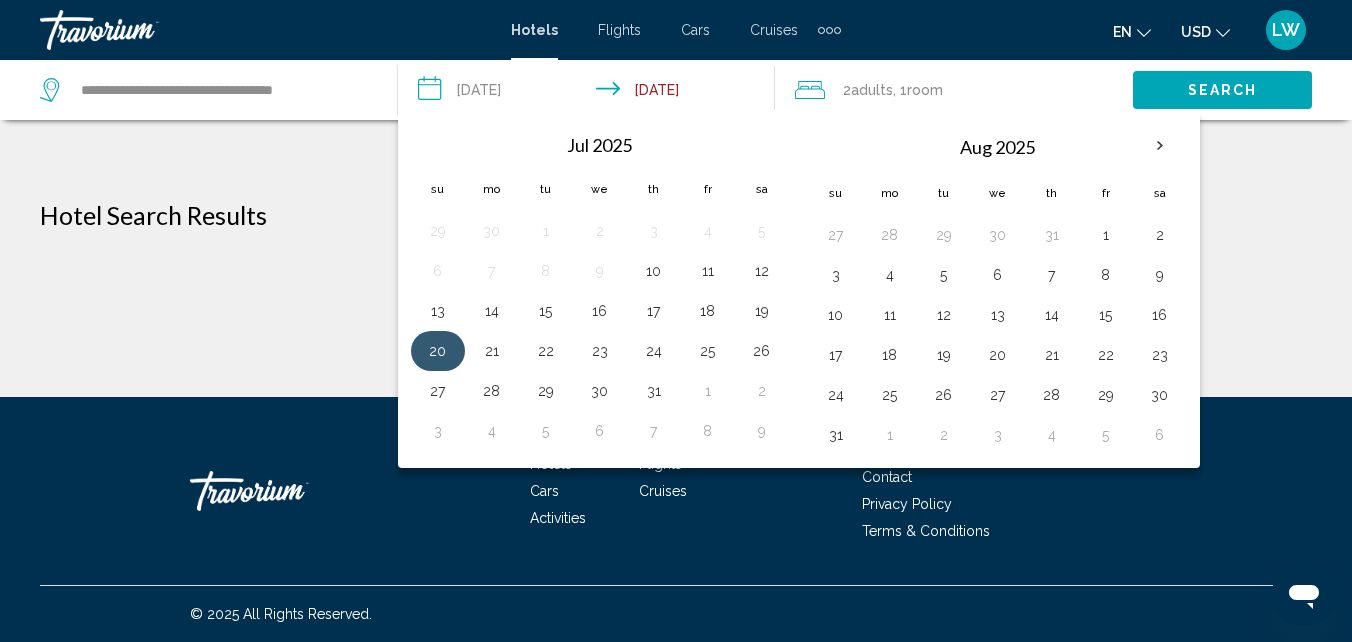 click on "20" at bounding box center (438, 351) 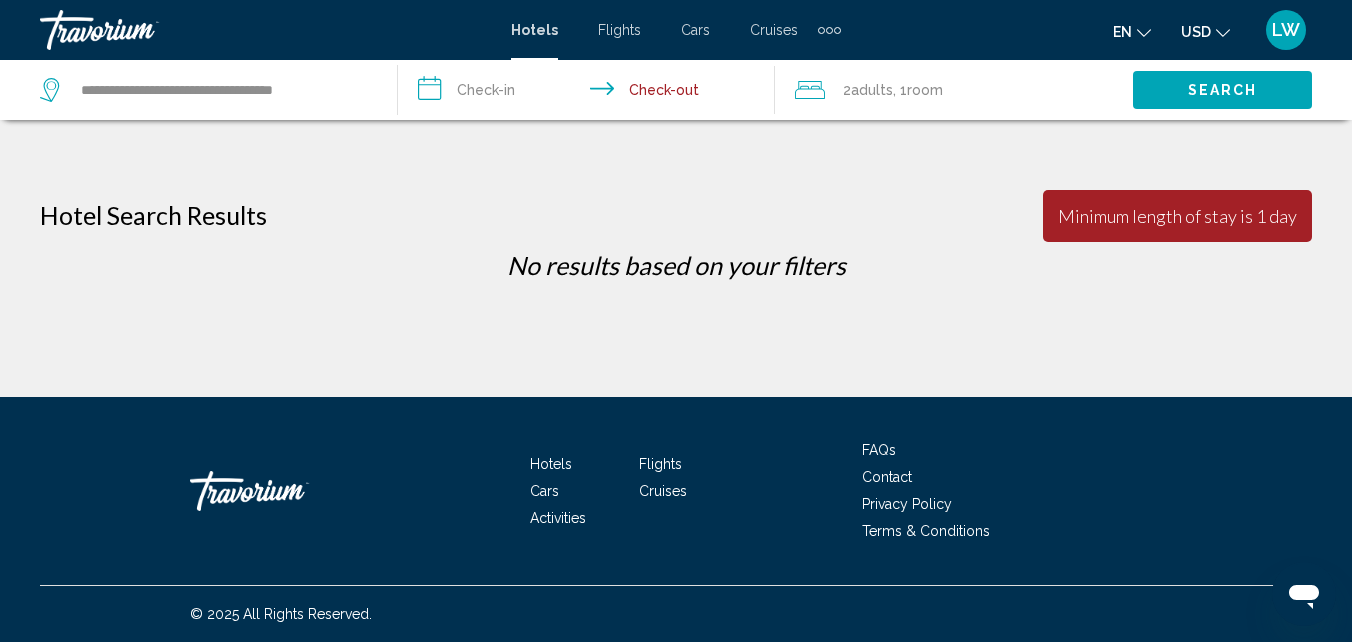 click on "**********" at bounding box center [591, 93] 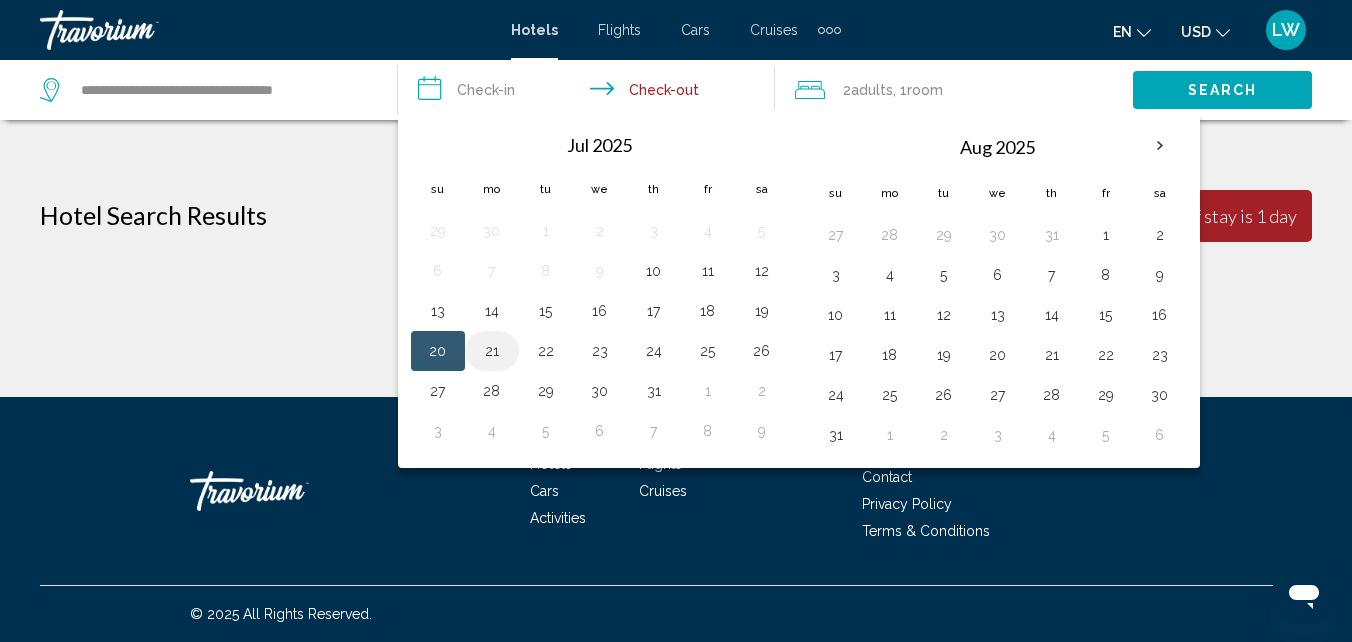 click on "21" at bounding box center (492, 351) 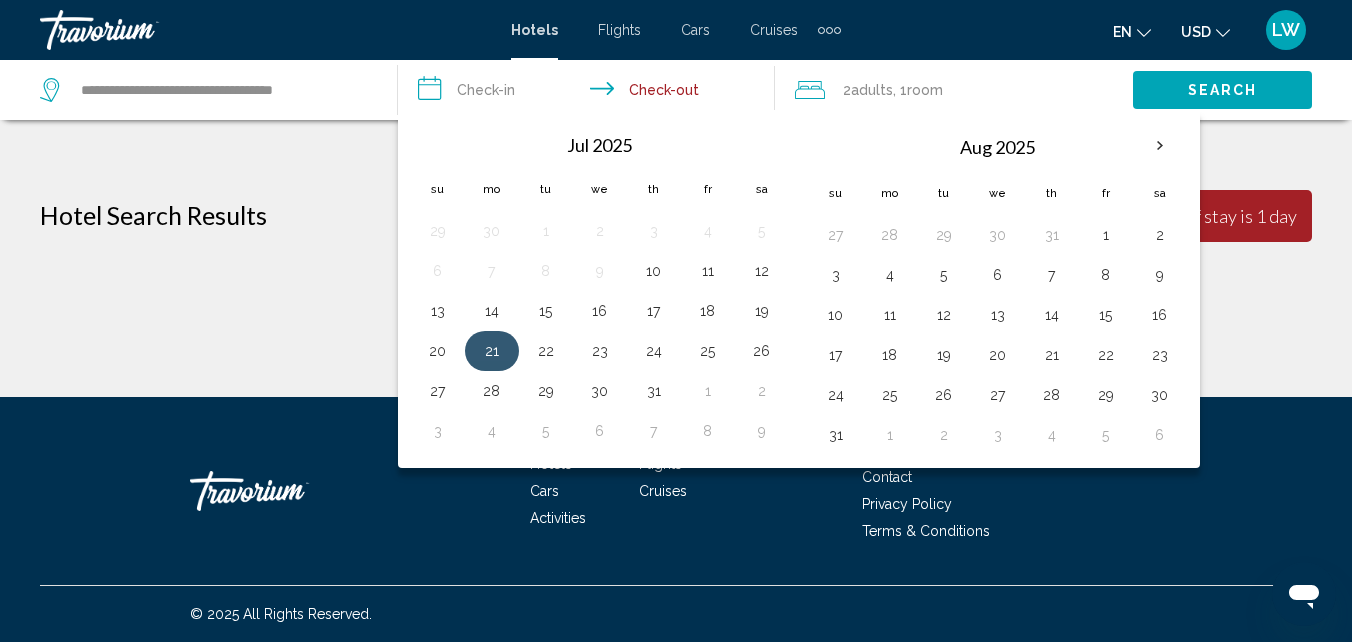 click on "21" at bounding box center [492, 351] 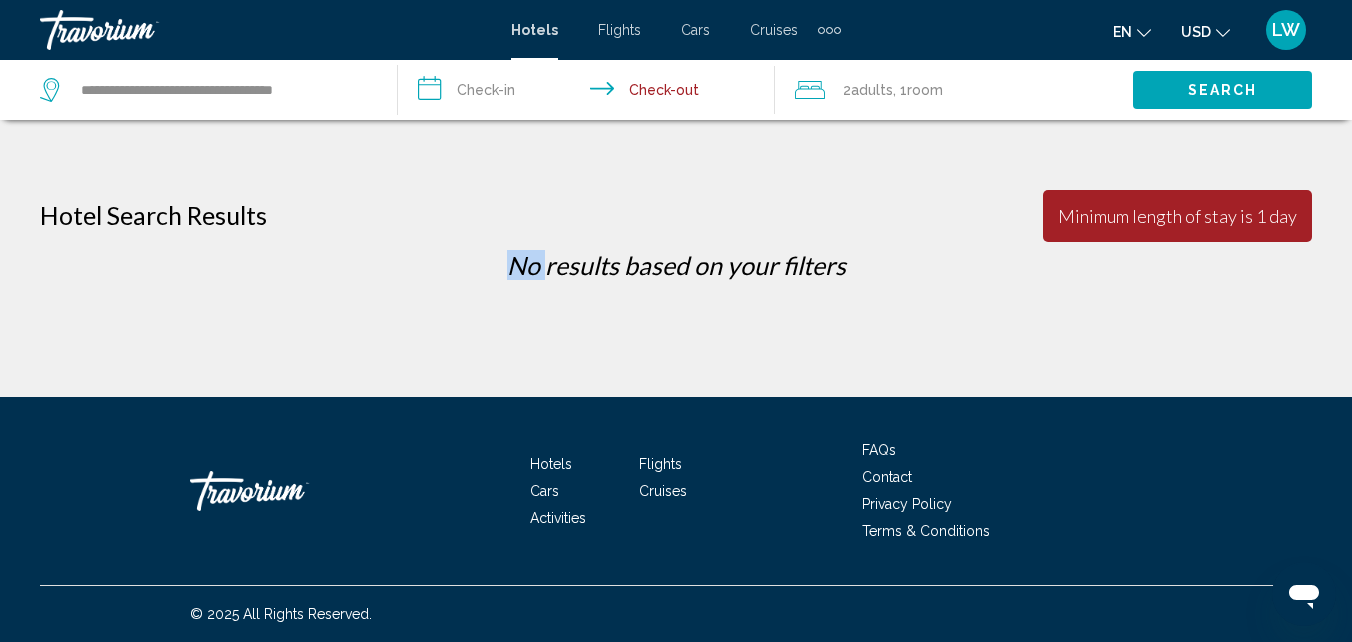 click on "**********" 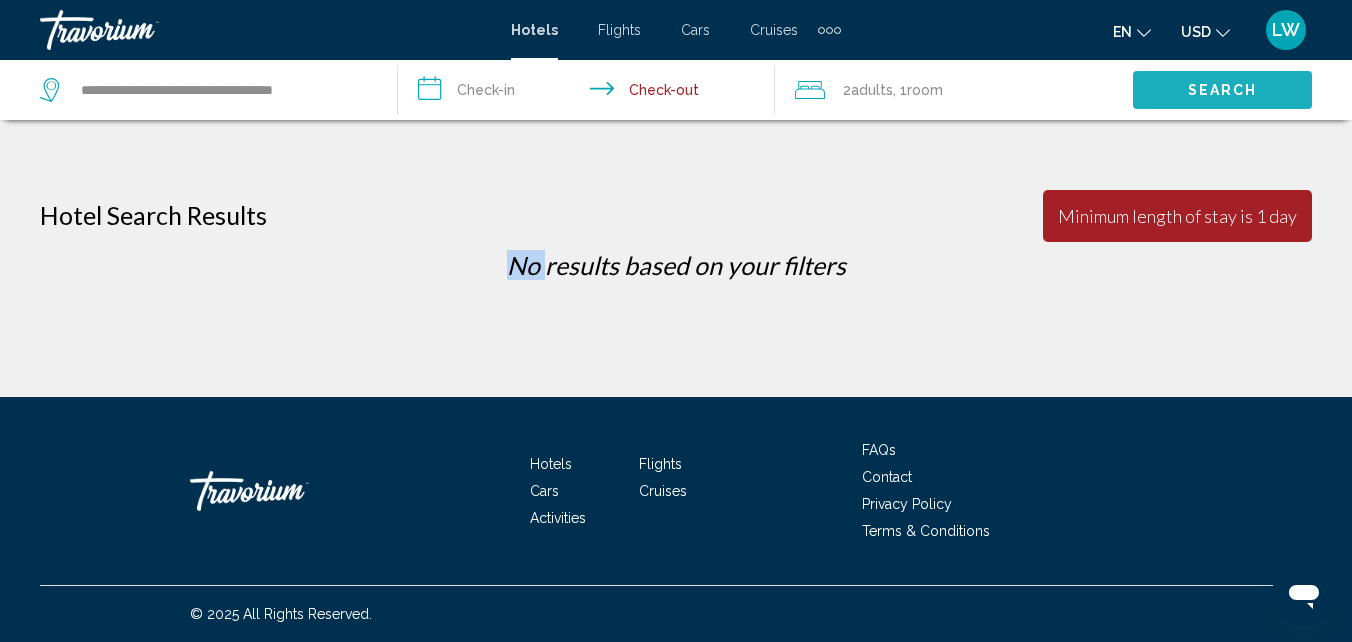 click on "Search" 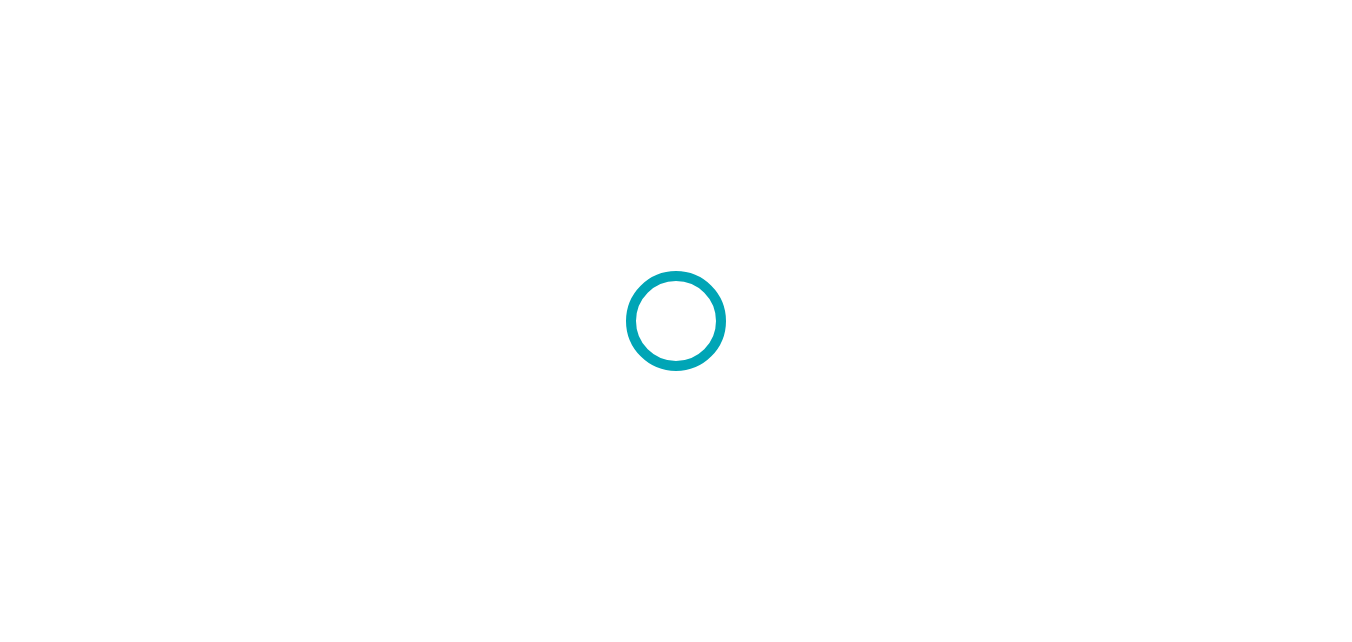 scroll, scrollTop: 0, scrollLeft: 0, axis: both 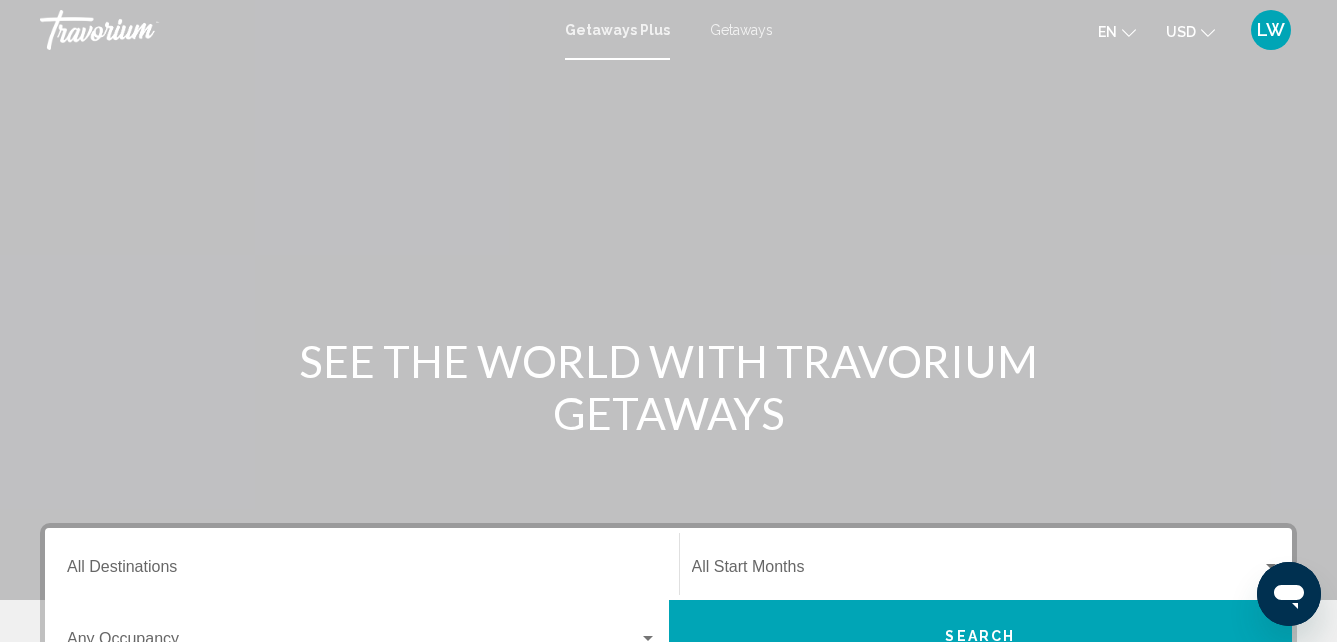 click on "Getaways" at bounding box center (741, 30) 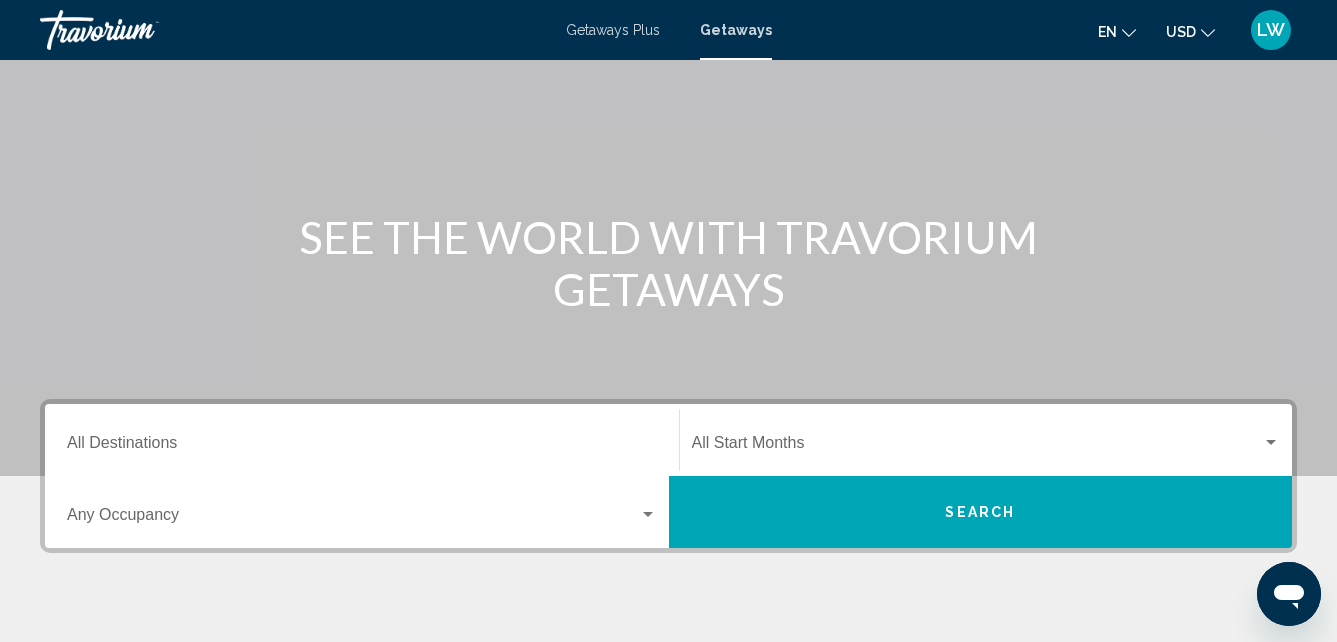 scroll, scrollTop: 209, scrollLeft: 0, axis: vertical 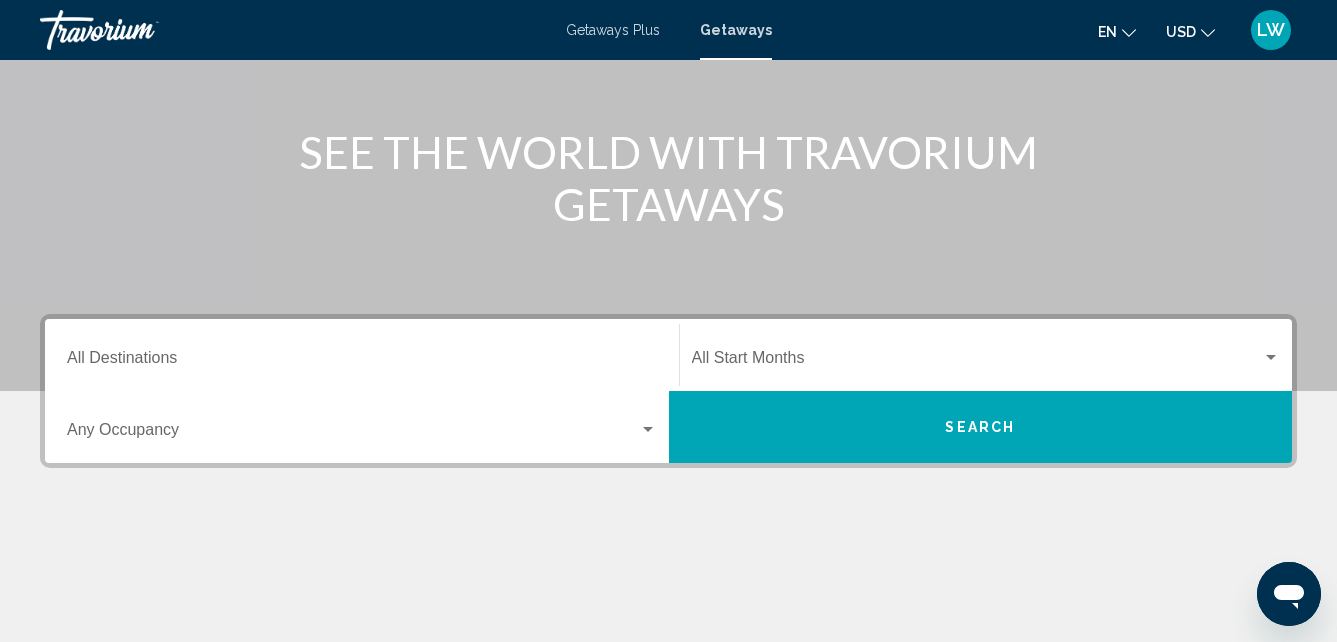 click on "Destination All Destinations" at bounding box center [362, 362] 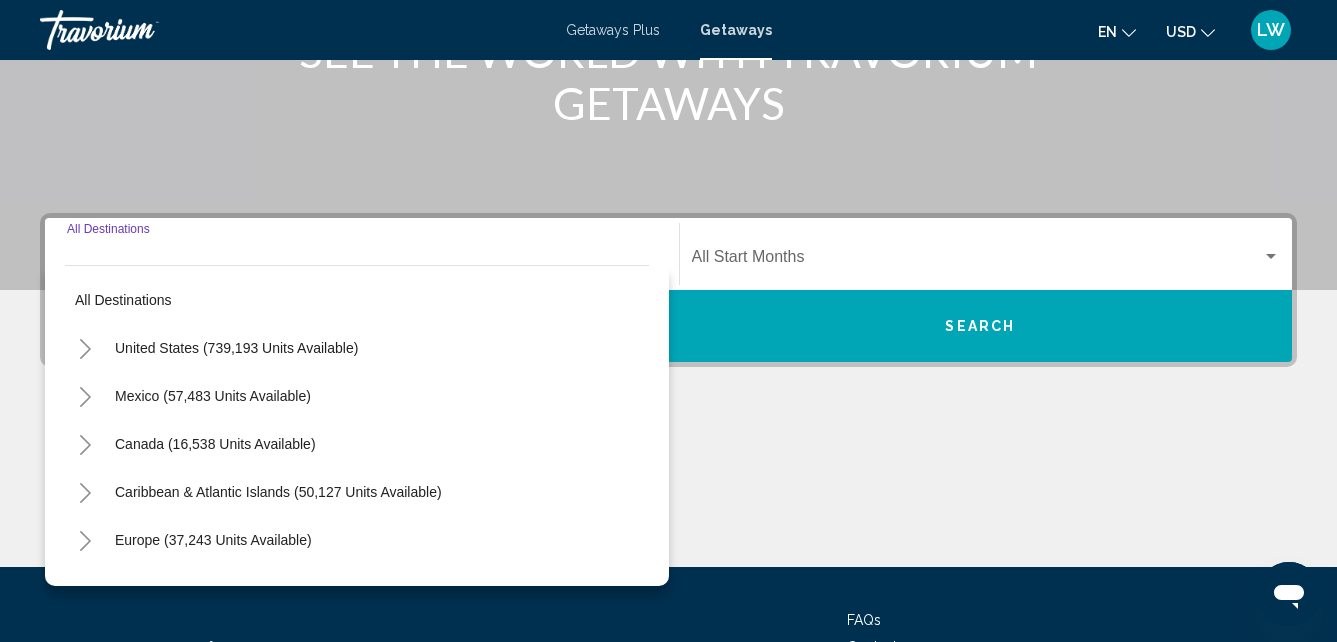 scroll, scrollTop: 458, scrollLeft: 0, axis: vertical 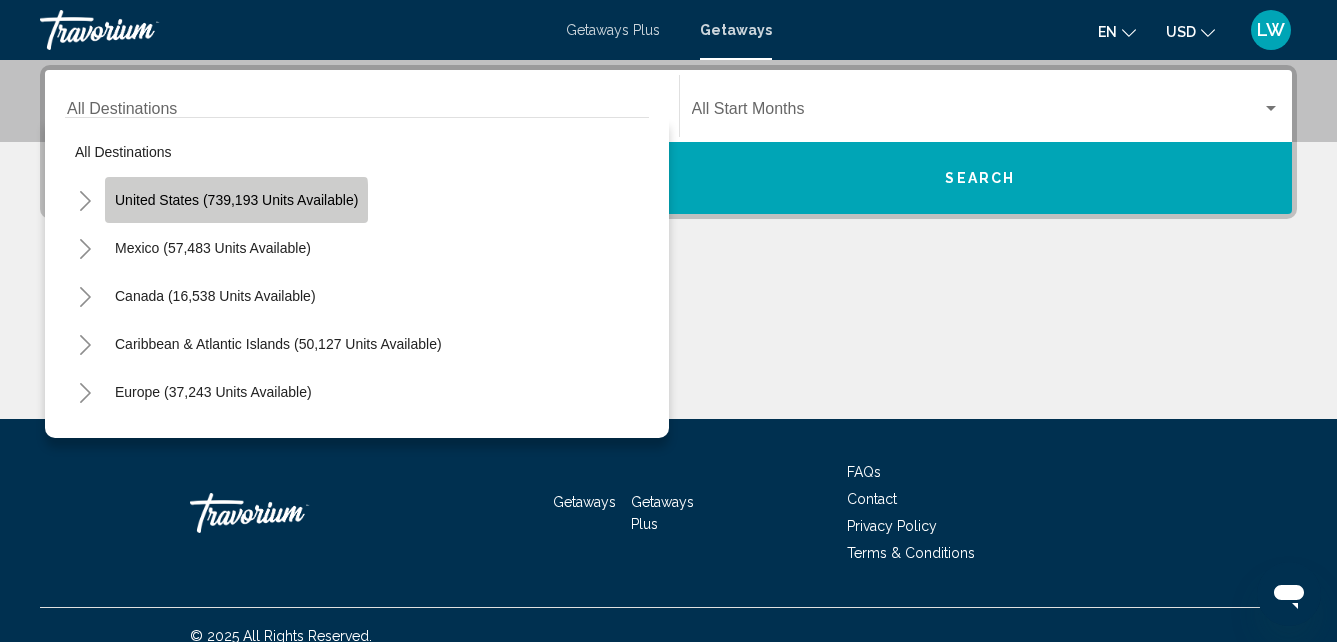 click on "United States (739,193 units available)" 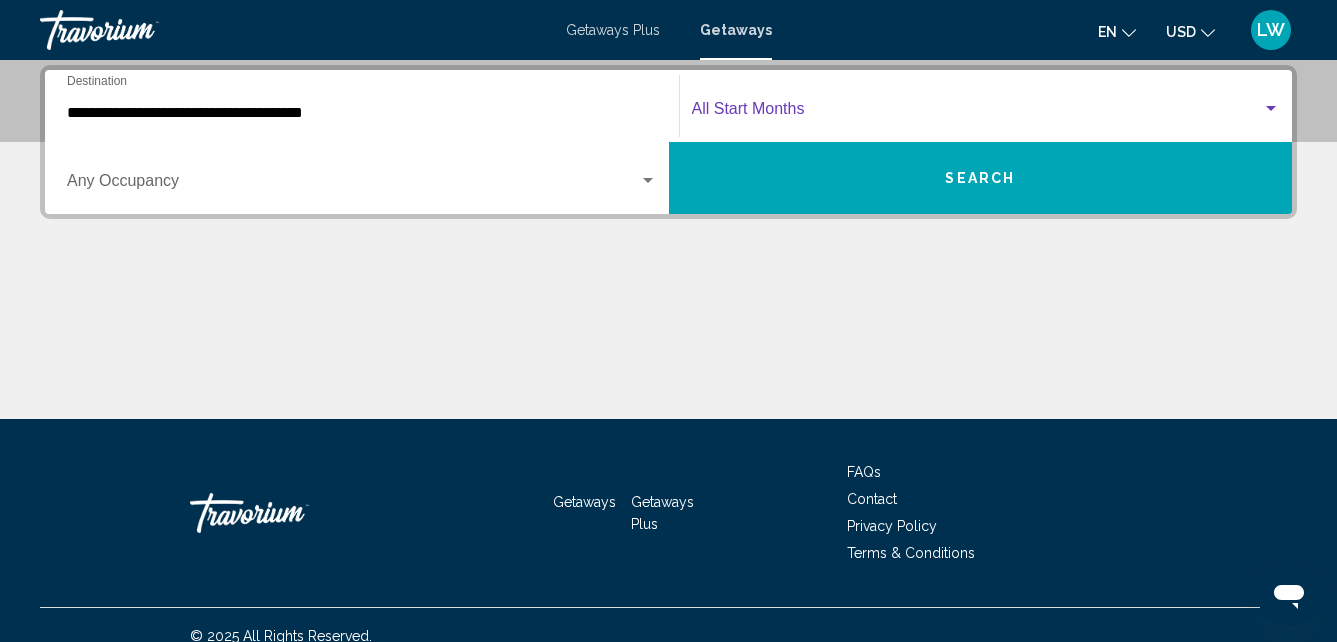 click at bounding box center (977, 113) 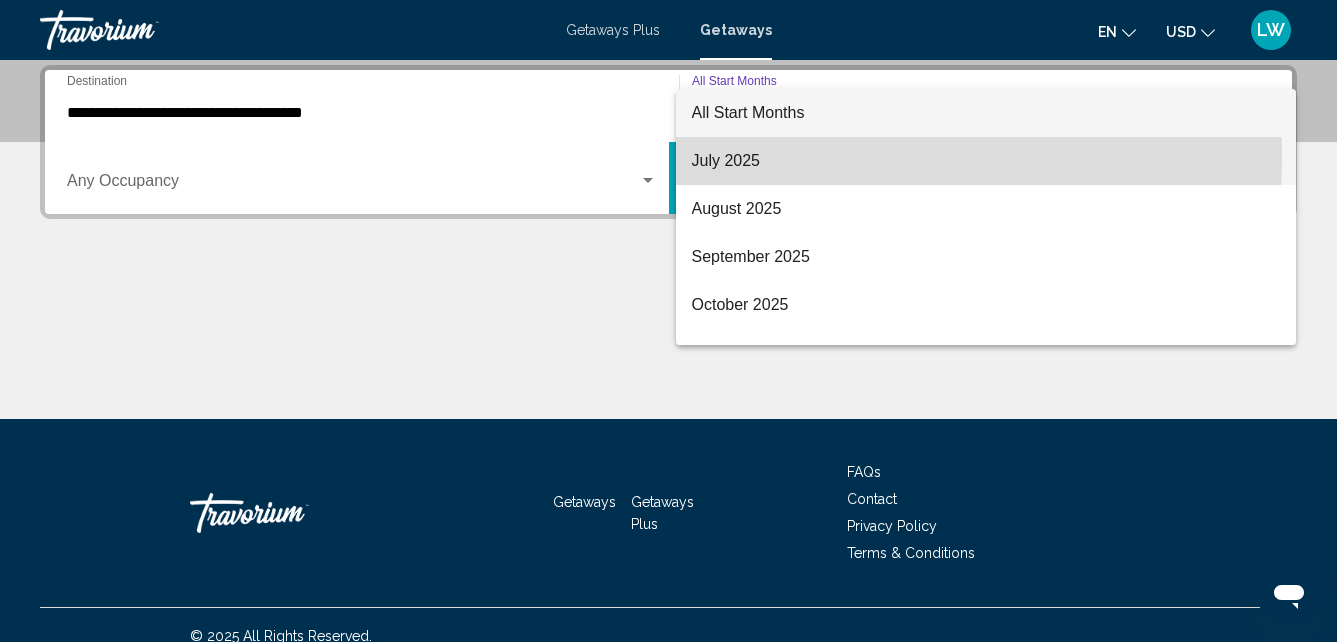 click on "July 2025" at bounding box center (986, 161) 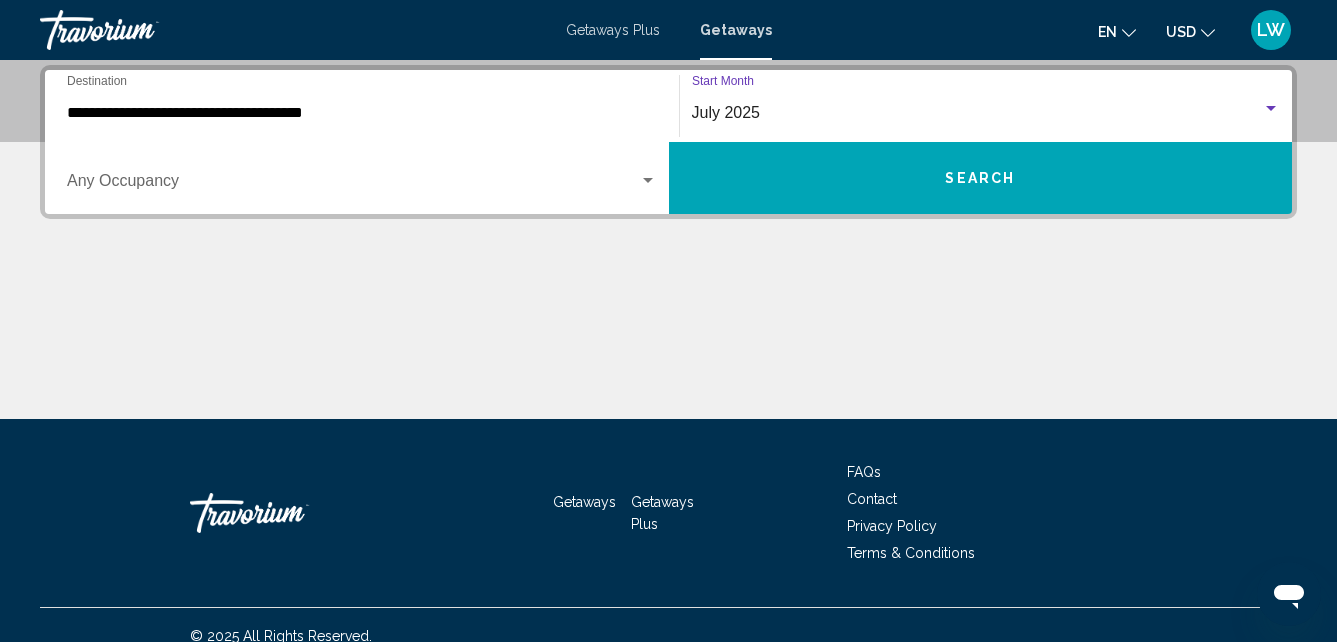 click on "Search" at bounding box center [981, 178] 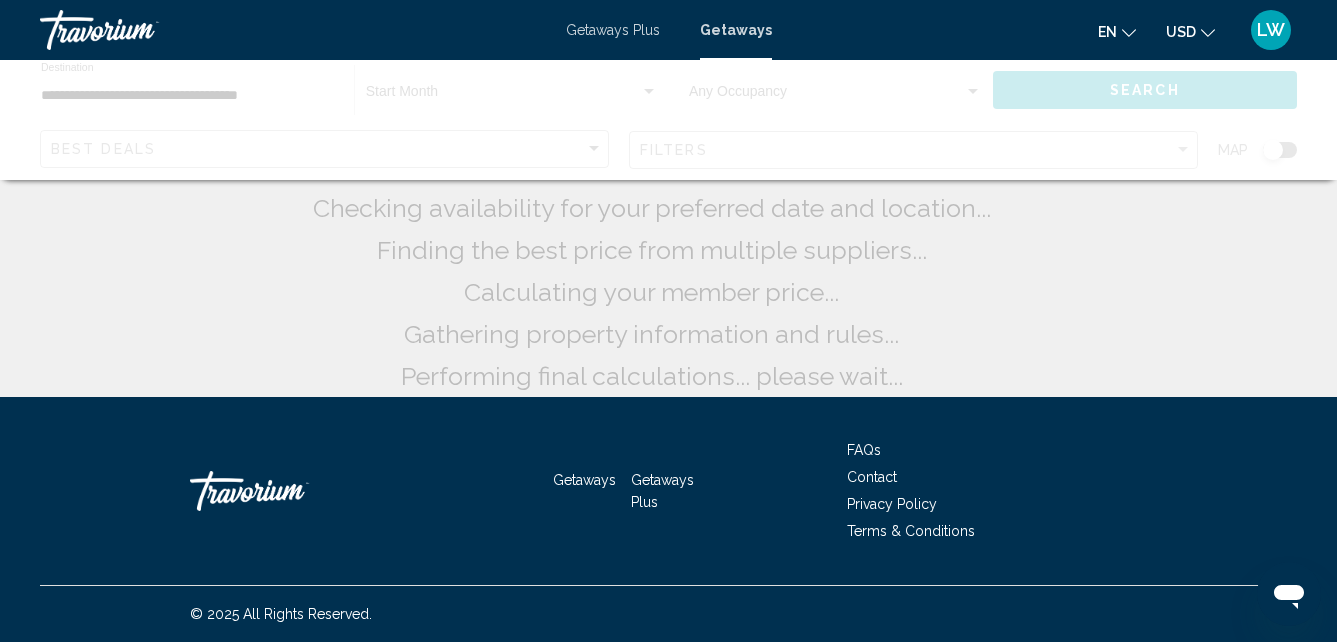 scroll, scrollTop: 0, scrollLeft: 0, axis: both 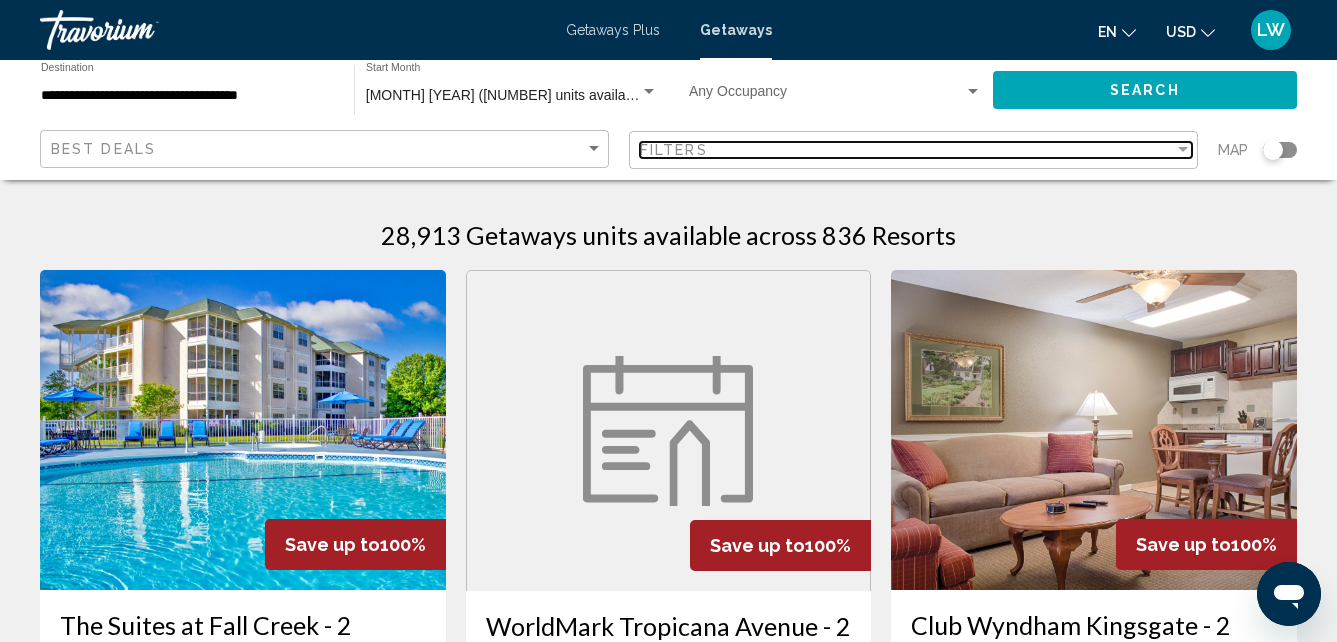 click at bounding box center (1183, 150) 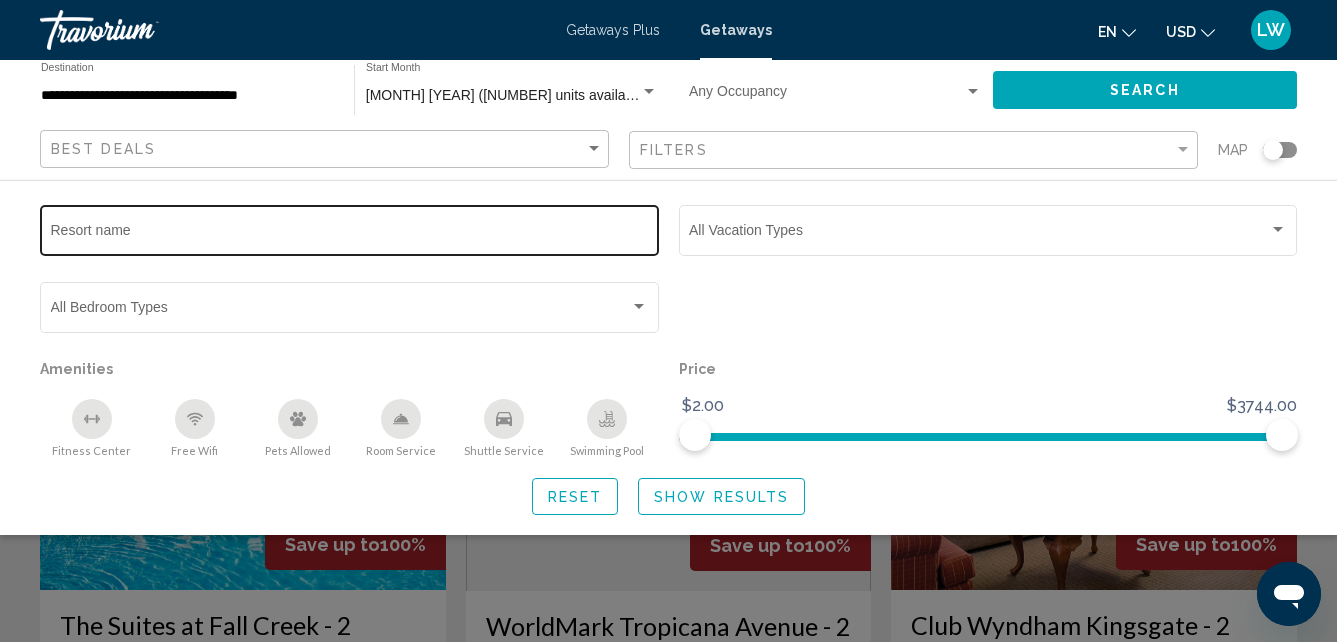 click on "Resort name" at bounding box center [350, 234] 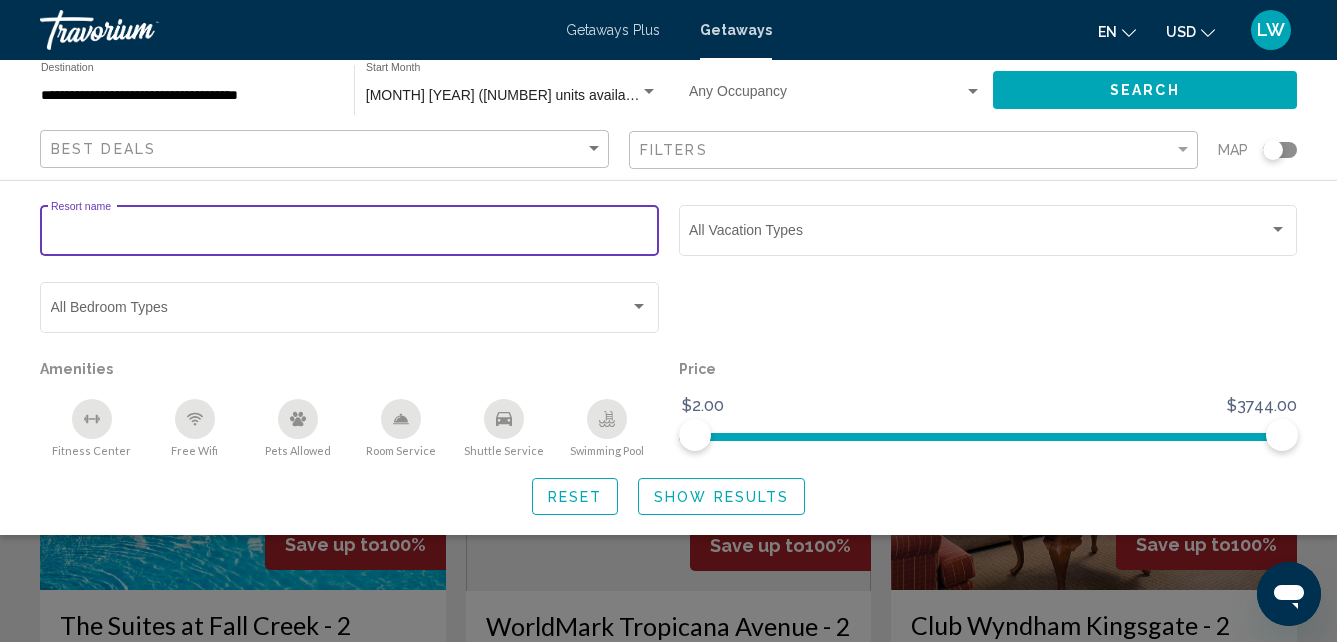 type on "*" 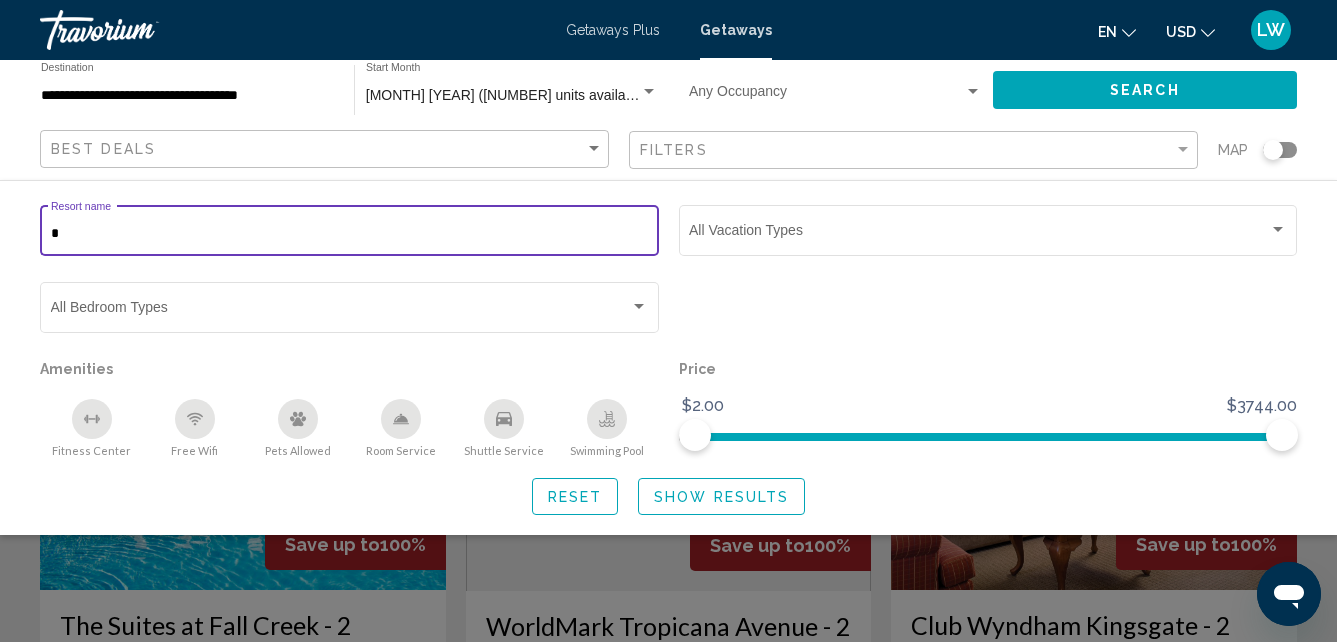type 